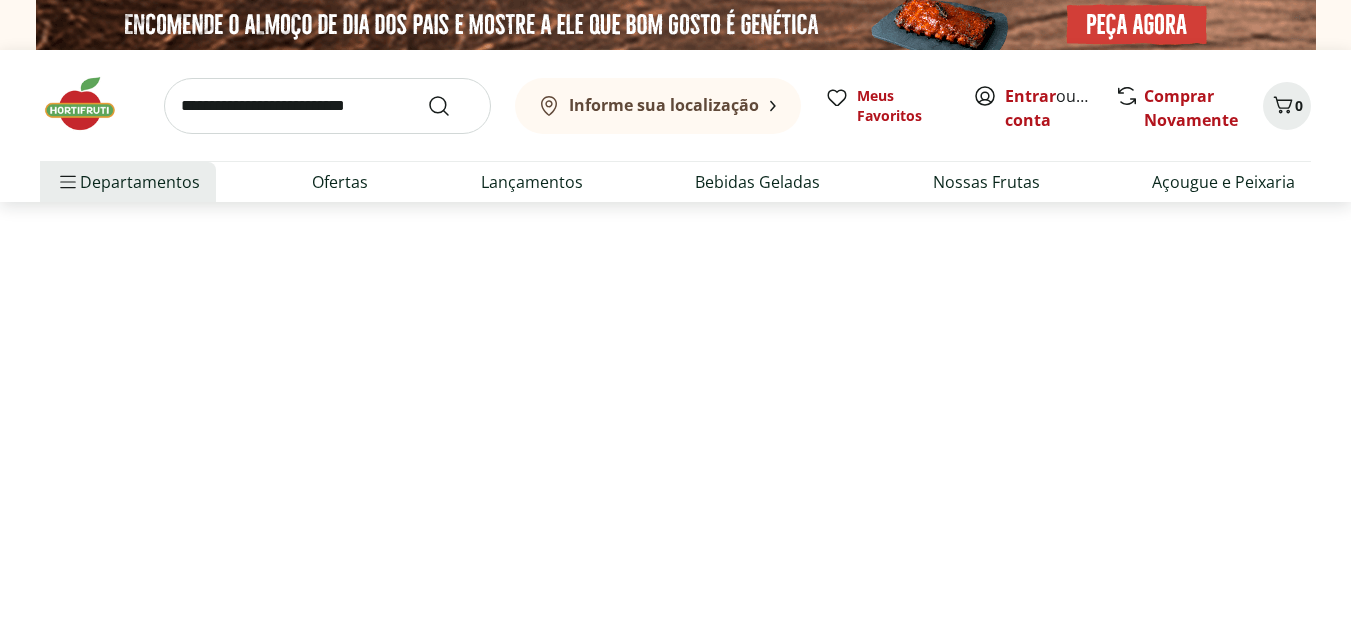 scroll, scrollTop: 0, scrollLeft: 0, axis: both 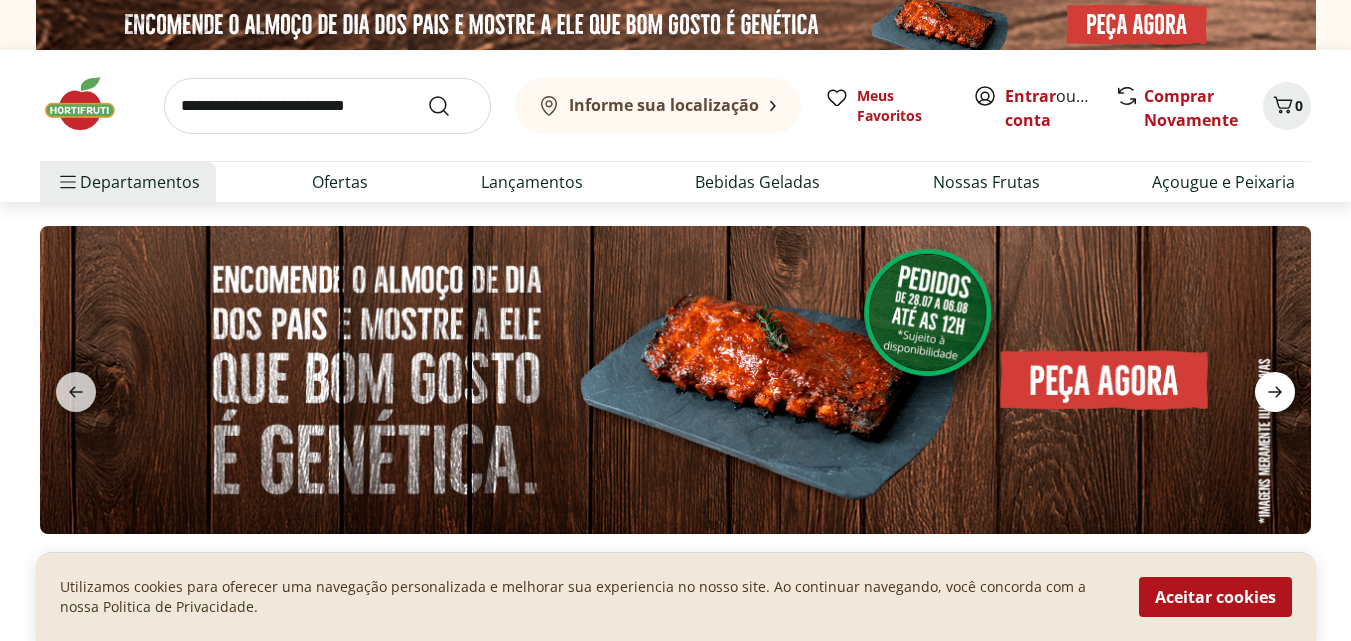 click 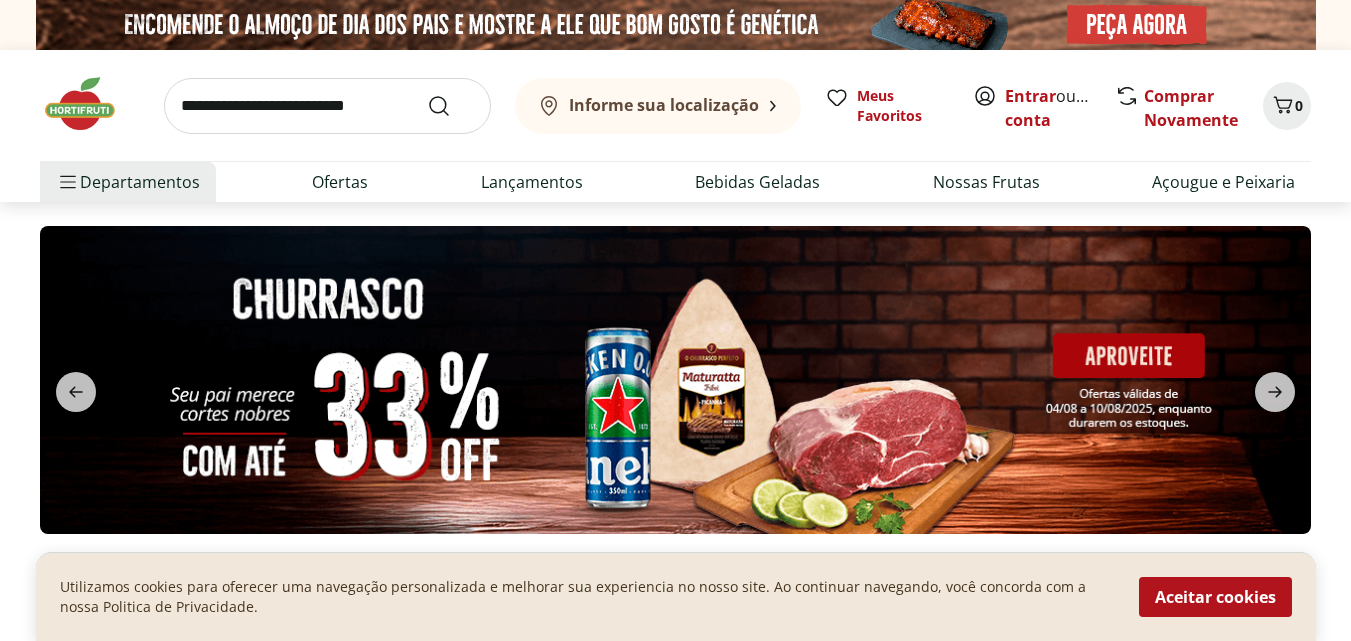 click at bounding box center (675, 380) 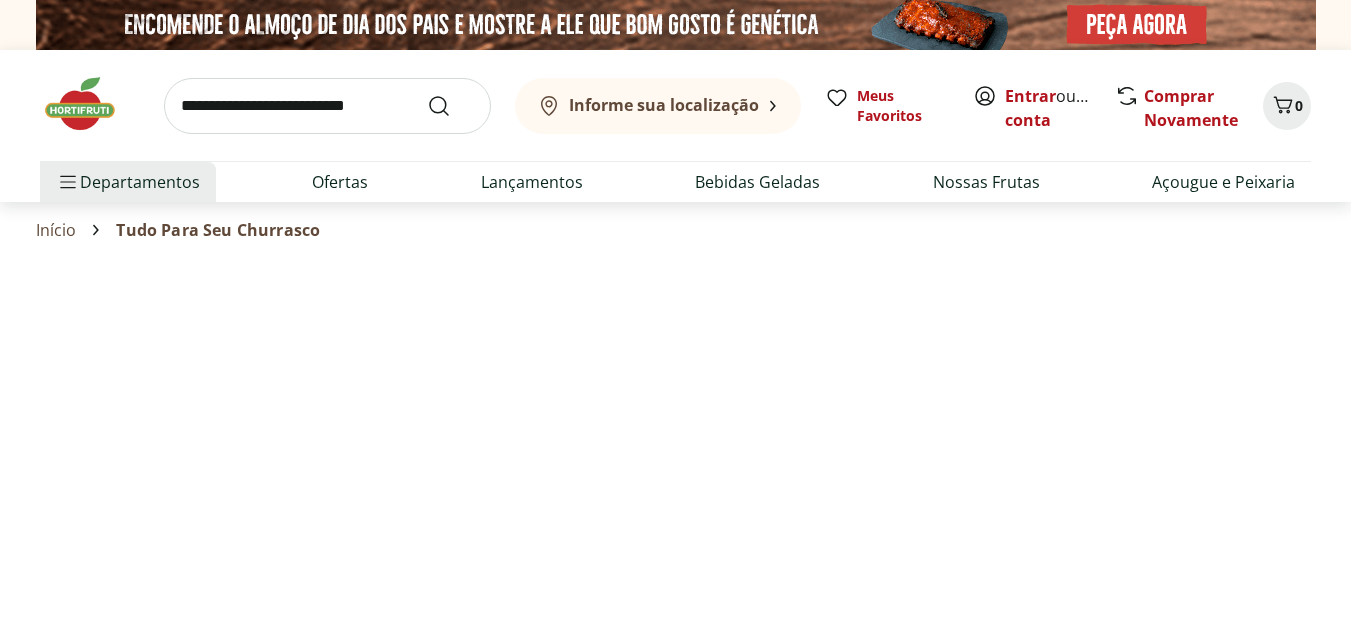 select on "**********" 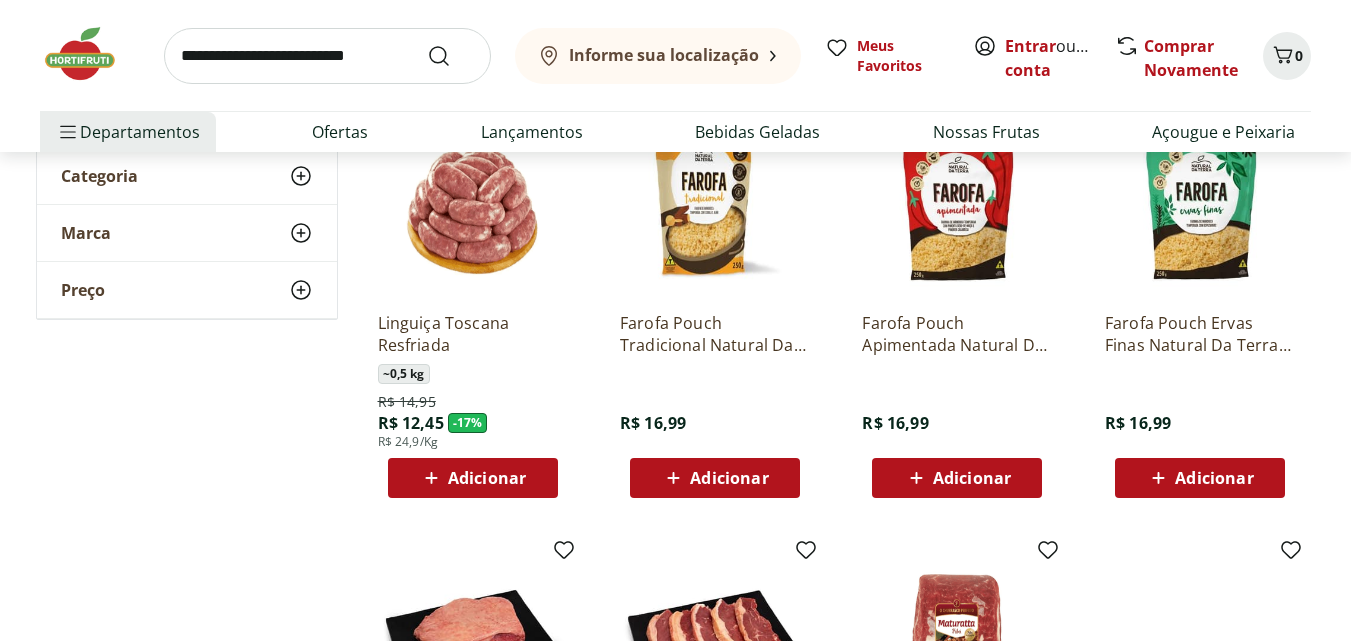 scroll, scrollTop: 254, scrollLeft: 0, axis: vertical 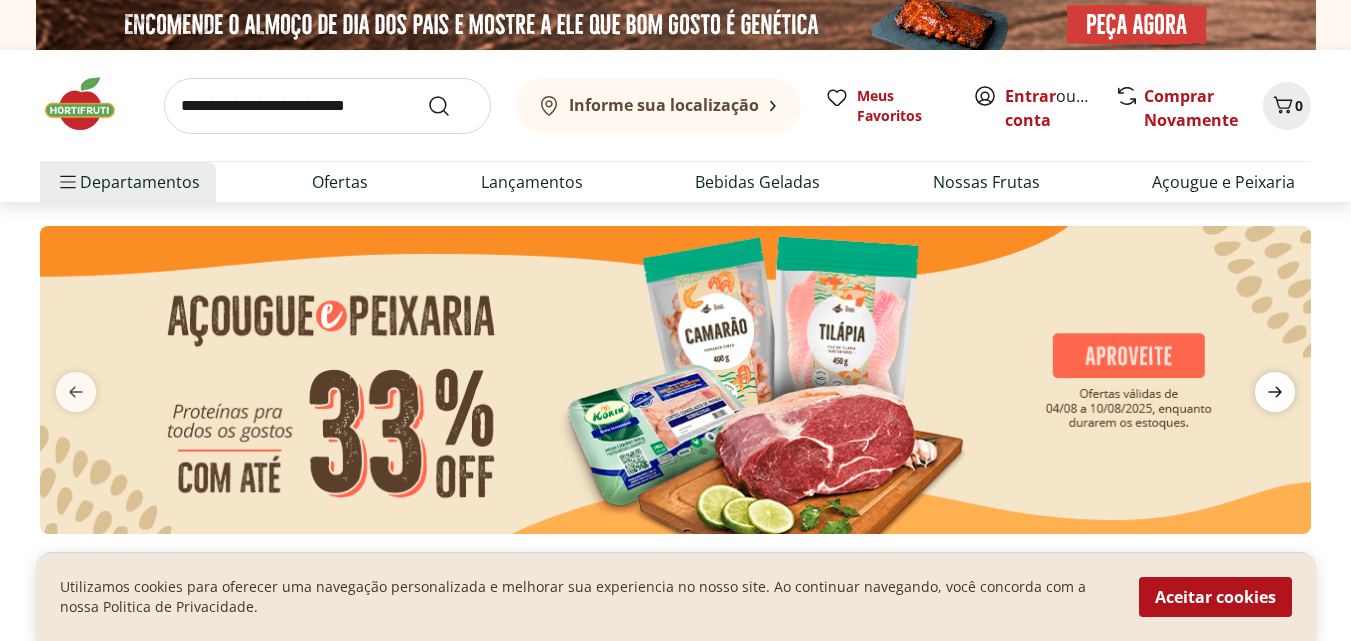 click 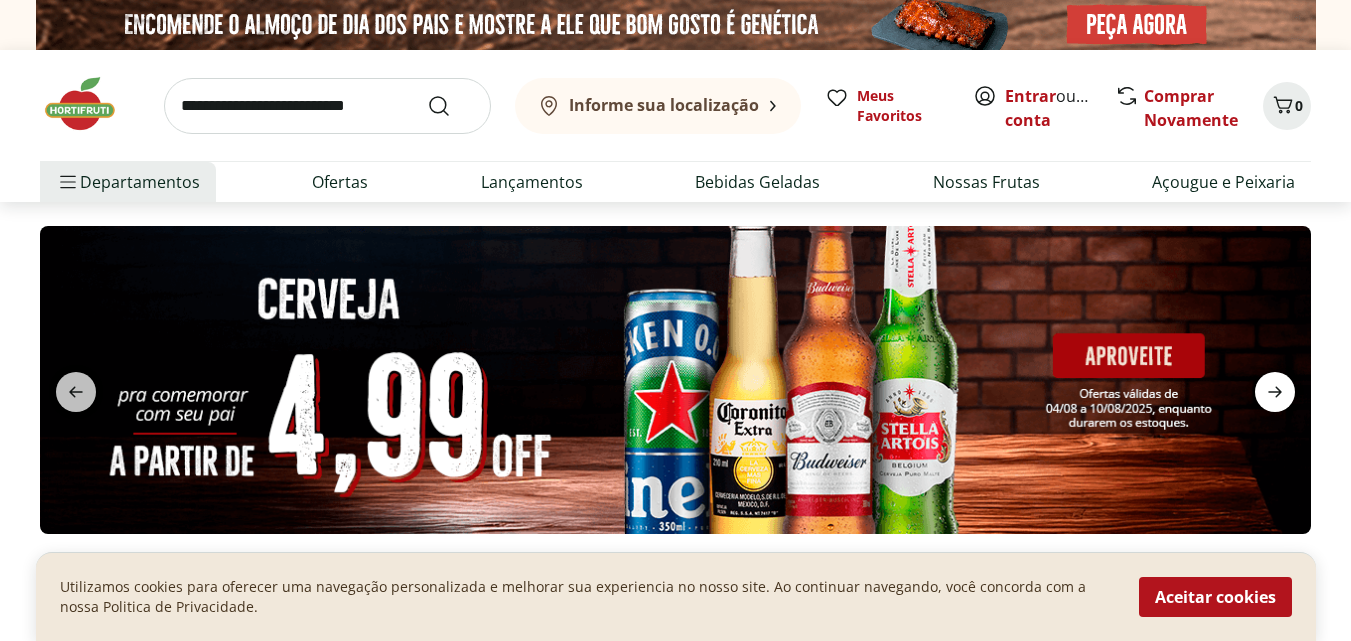 click 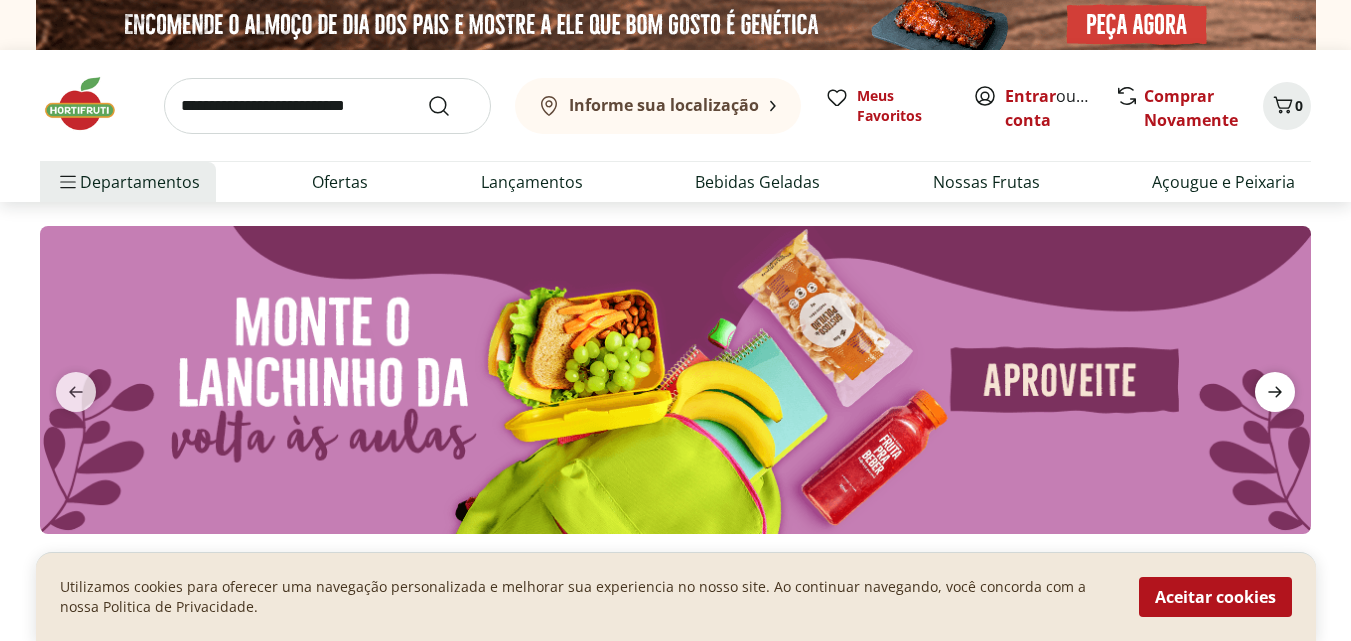click 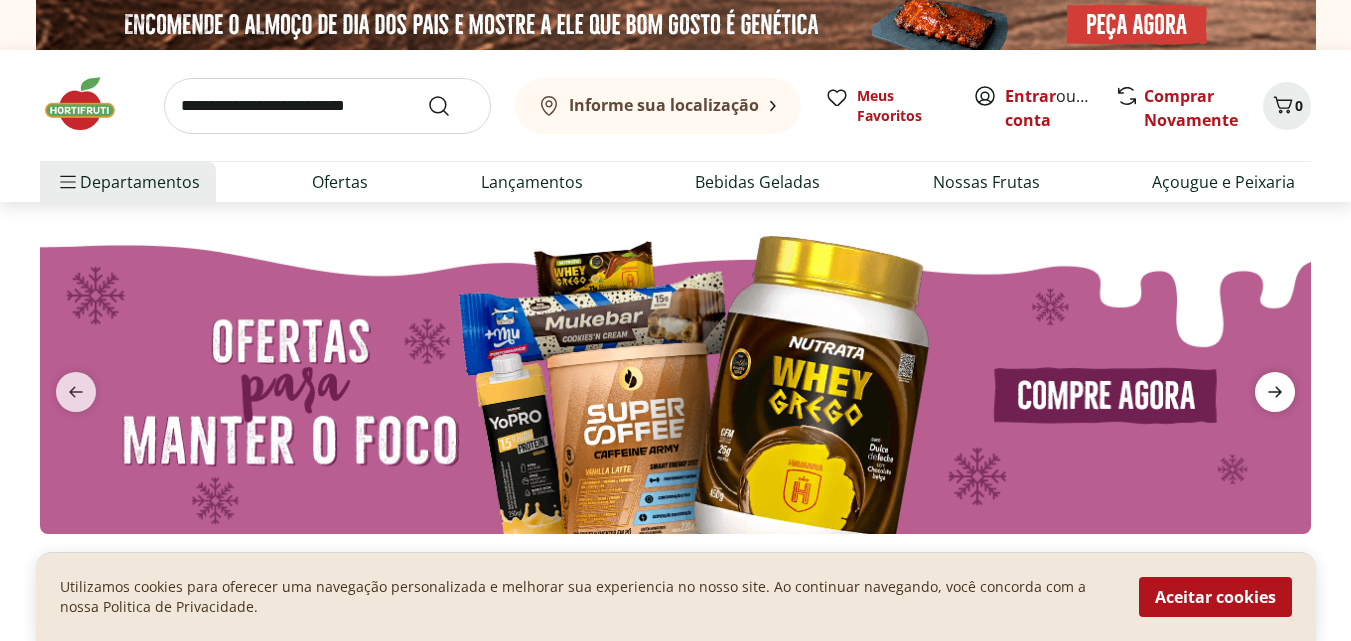 click 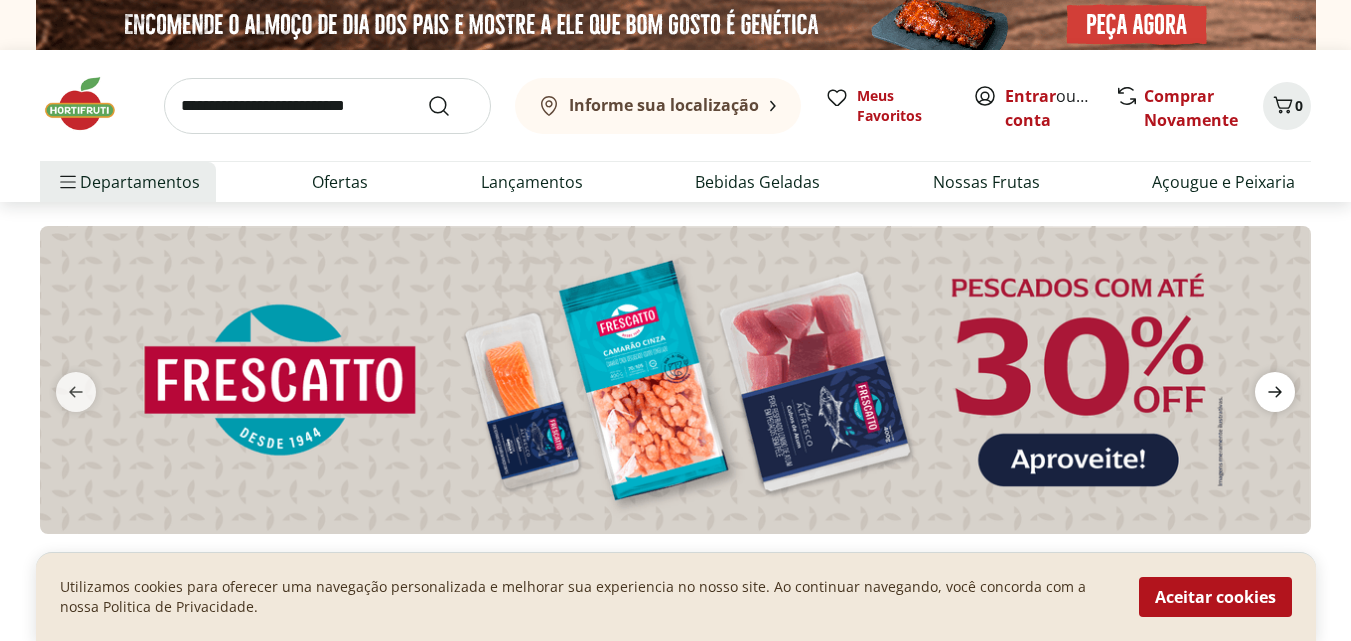 click 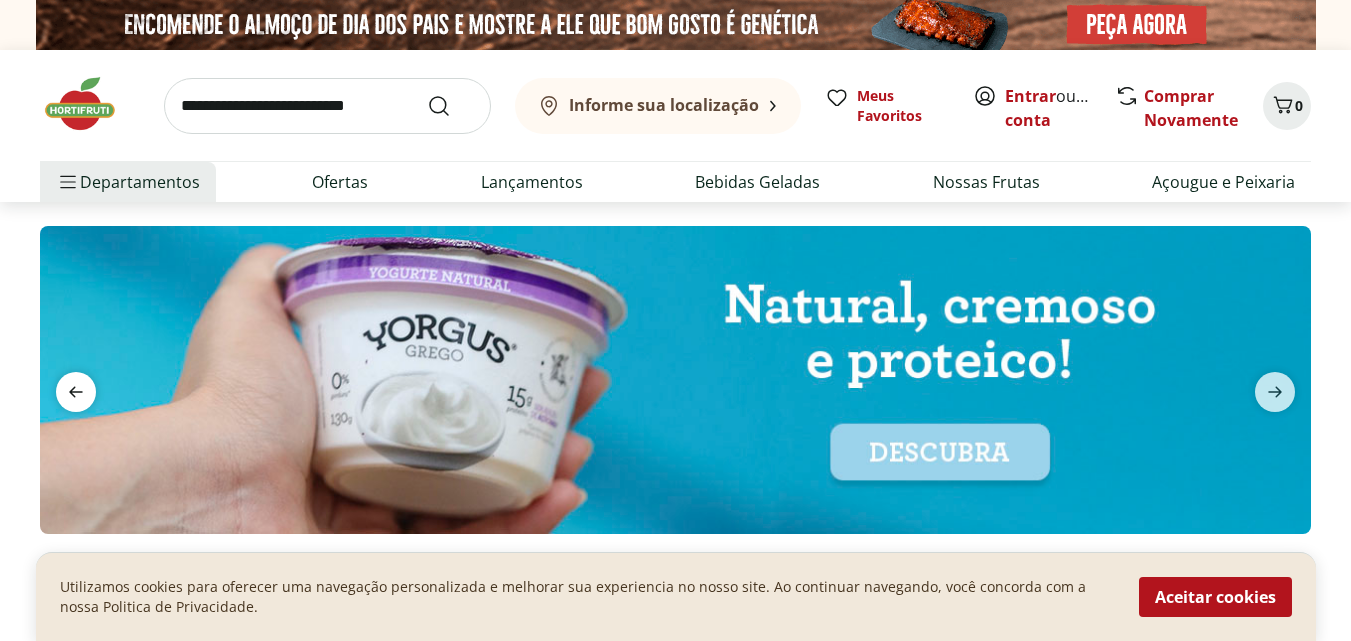 click at bounding box center (76, 392) 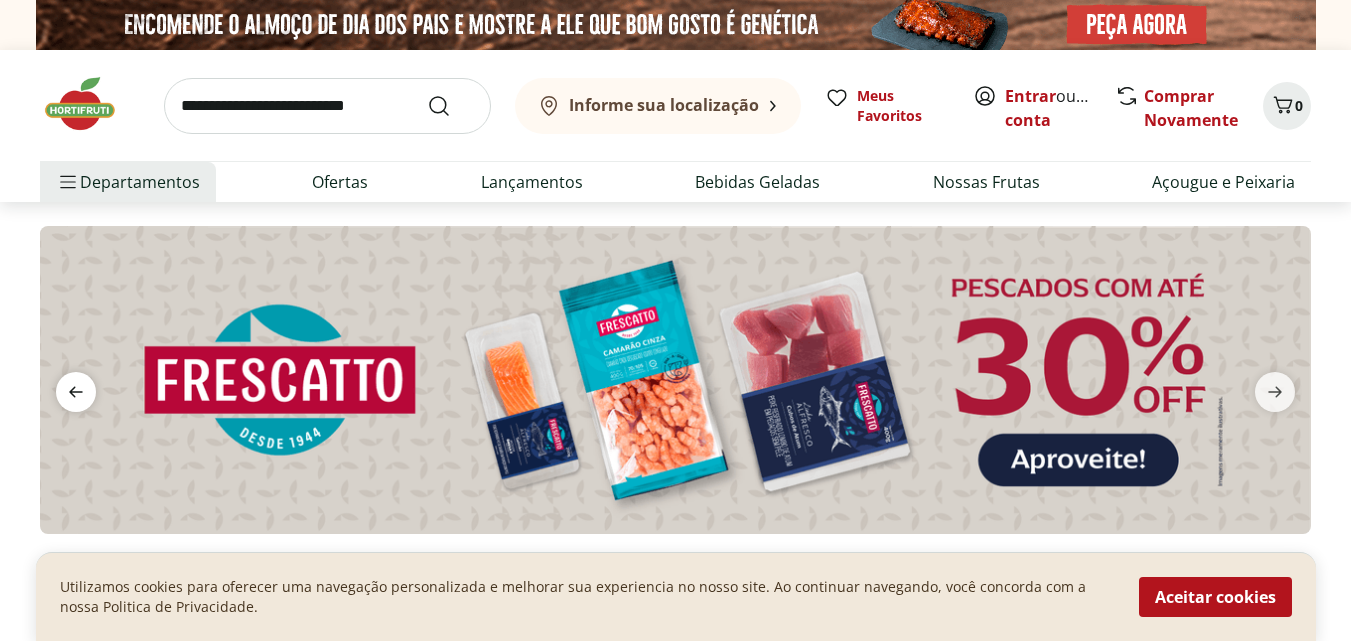 click at bounding box center (76, 392) 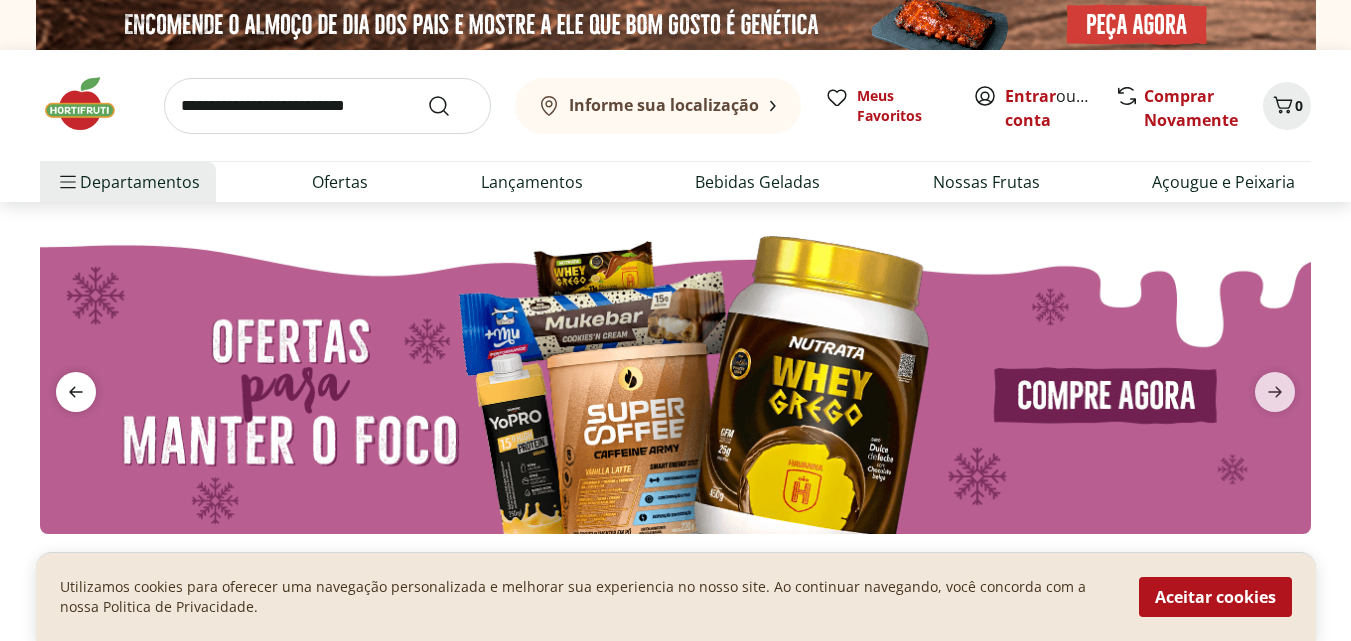 click at bounding box center [76, 392] 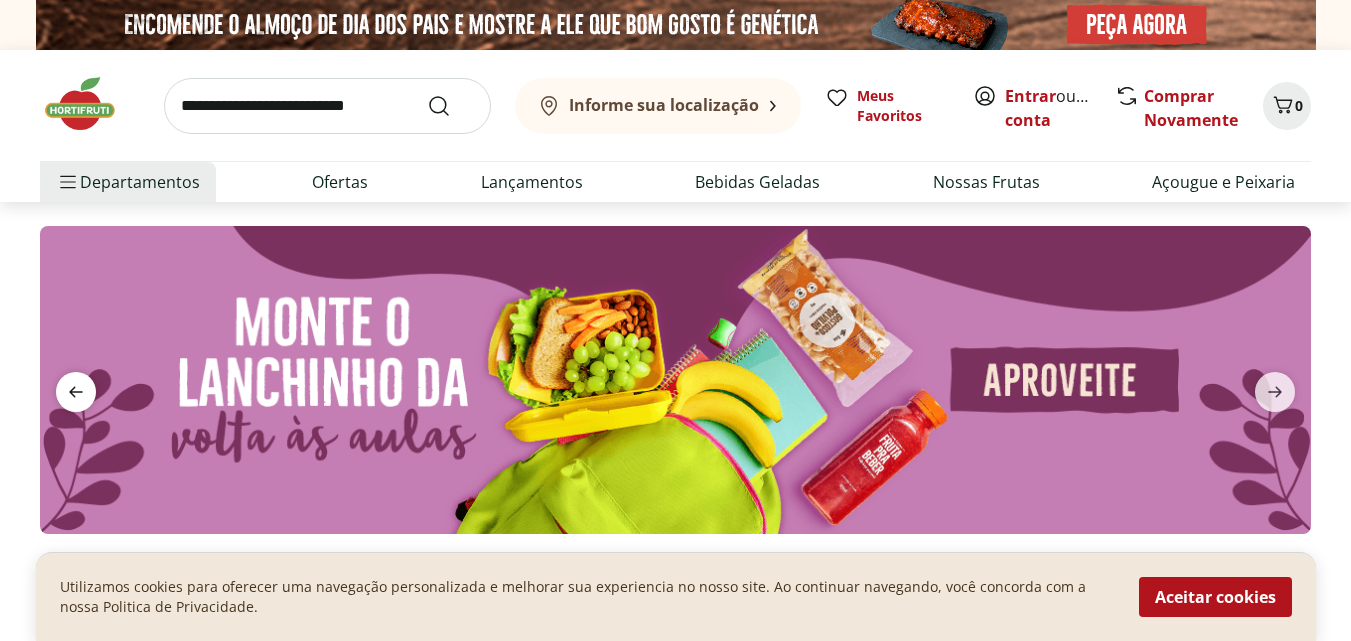 click at bounding box center (76, 392) 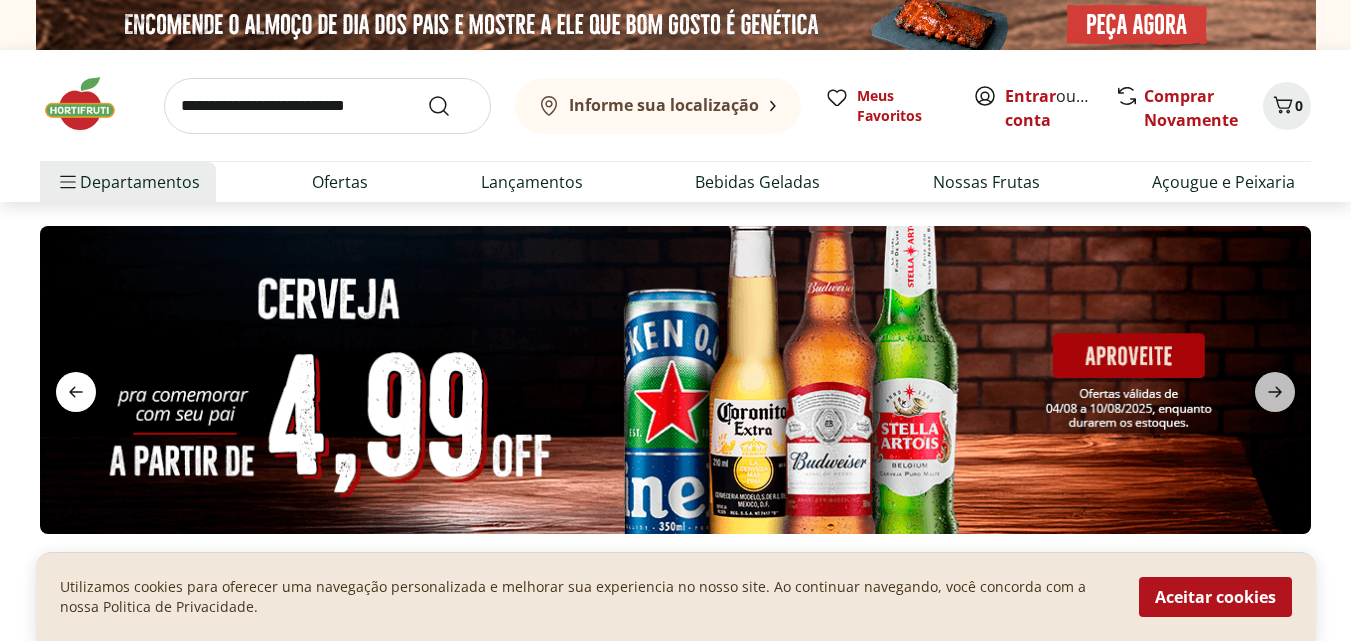 click at bounding box center [76, 392] 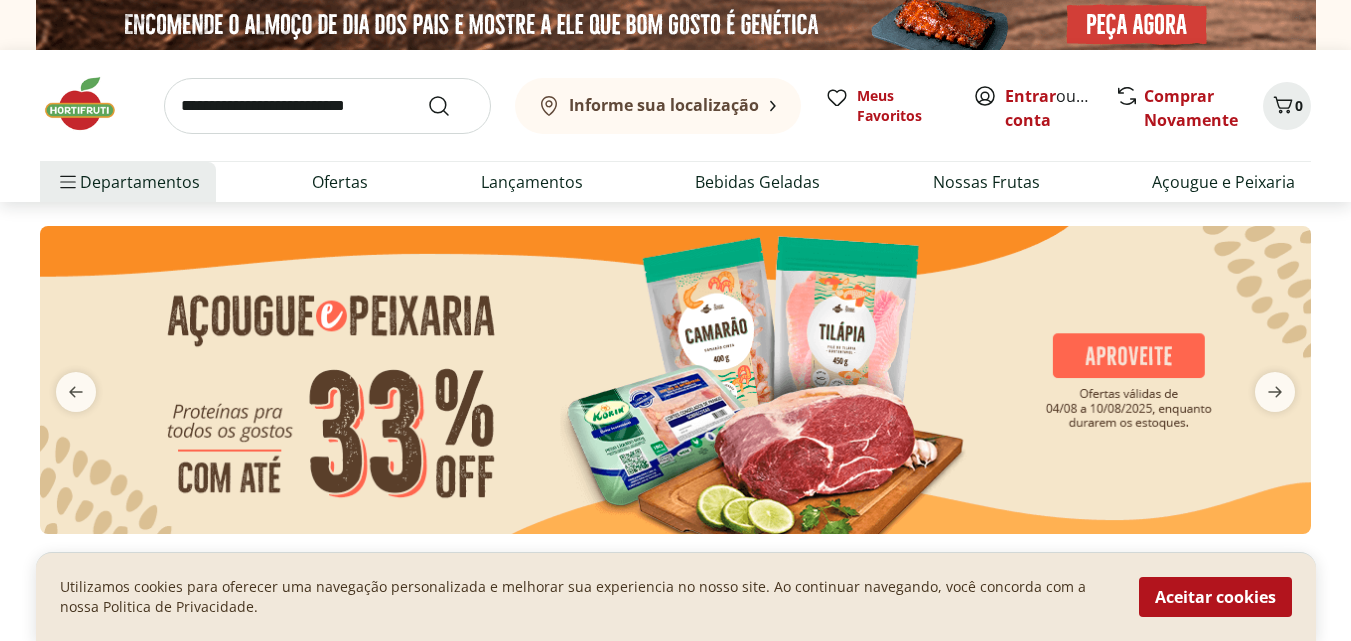 click at bounding box center (675, 380) 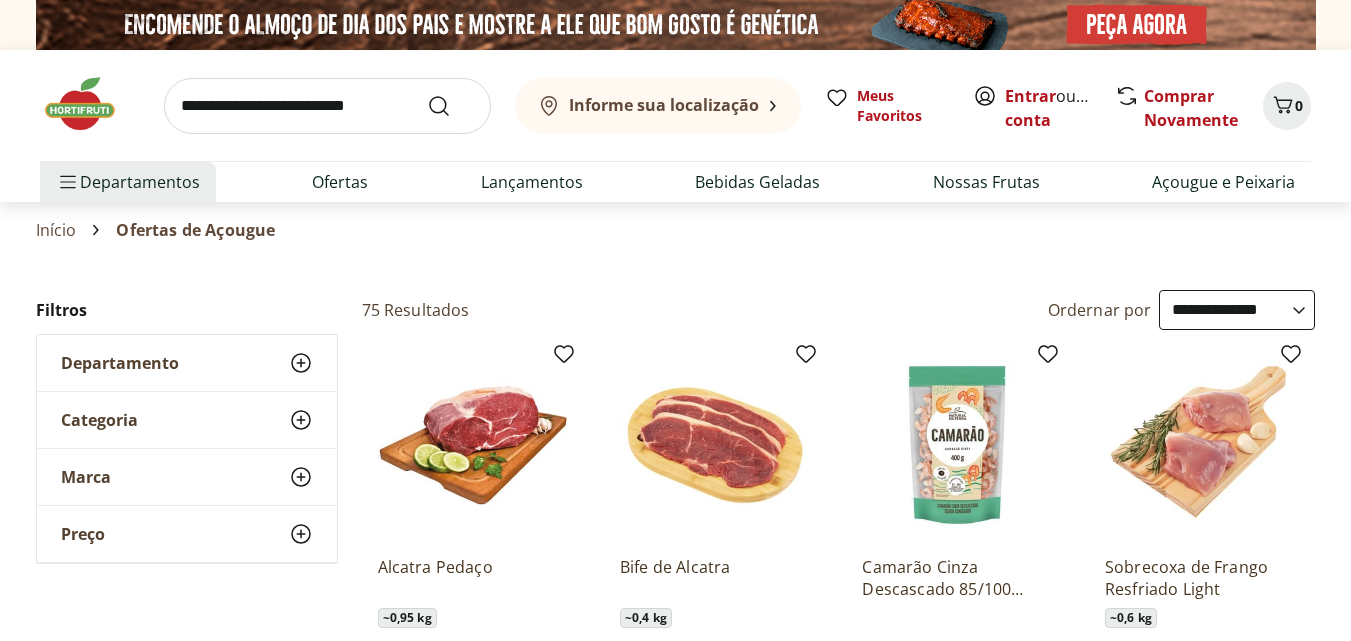 click on "**********" at bounding box center [1237, 310] 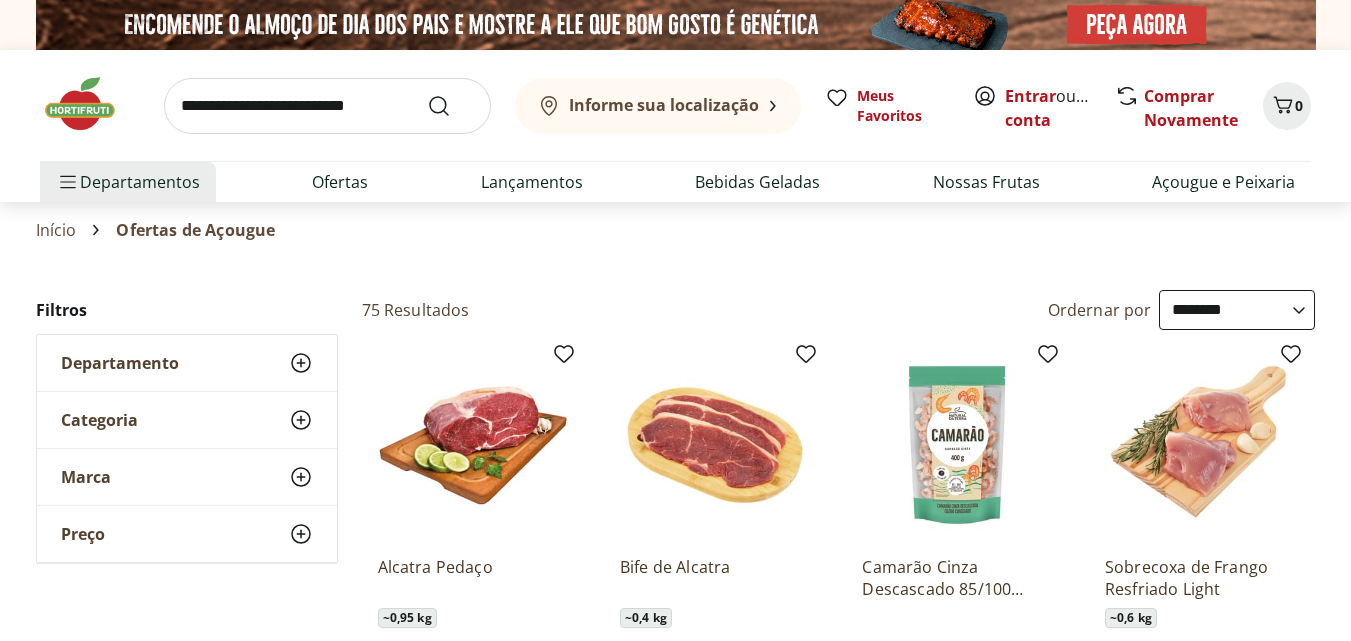 click on "**********" at bounding box center [1237, 310] 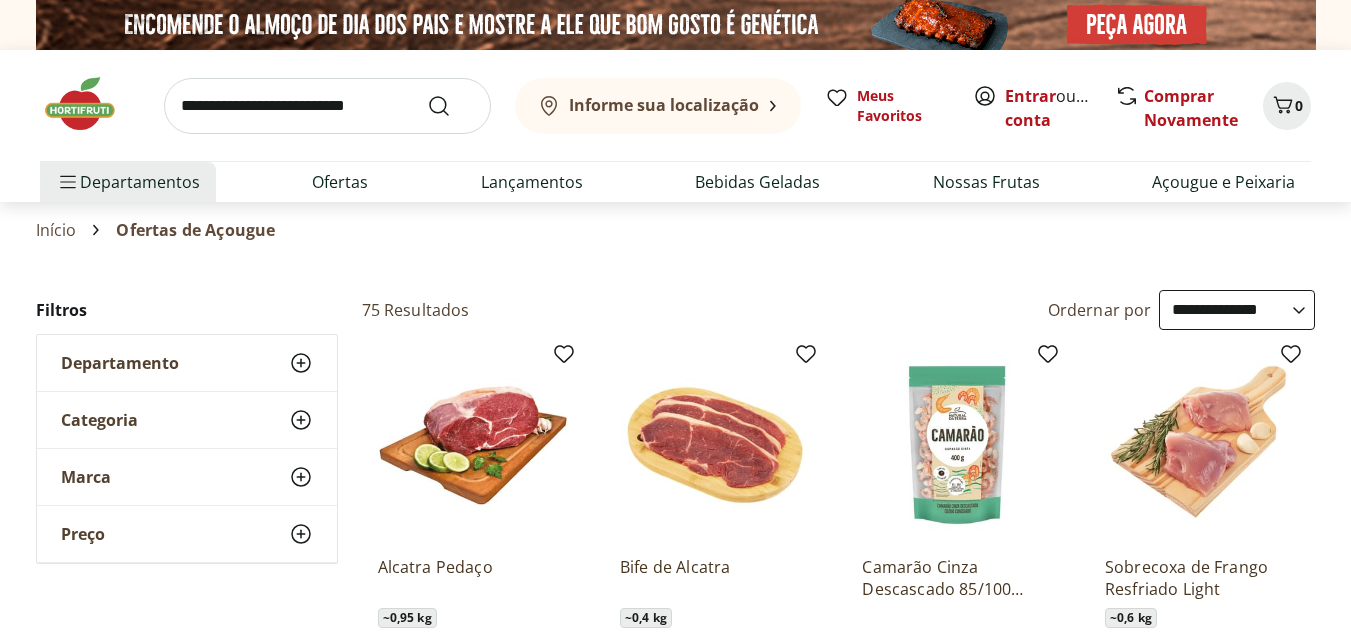 select on "**********" 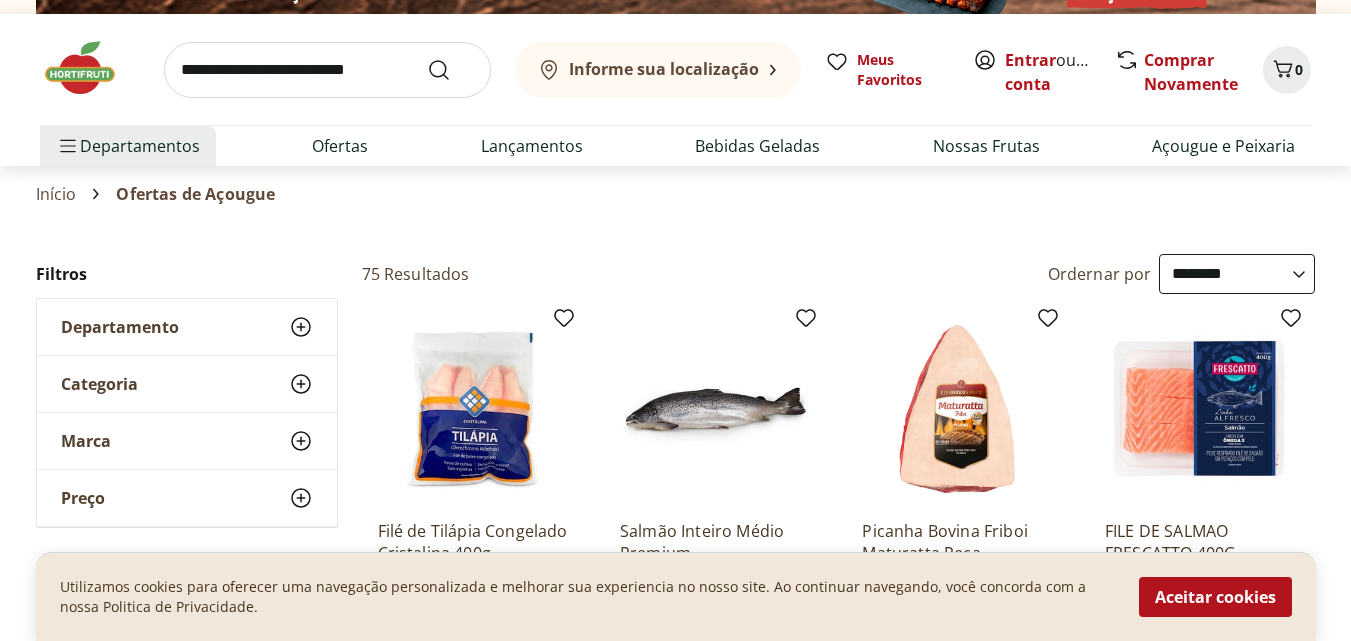 scroll, scrollTop: 13, scrollLeft: 0, axis: vertical 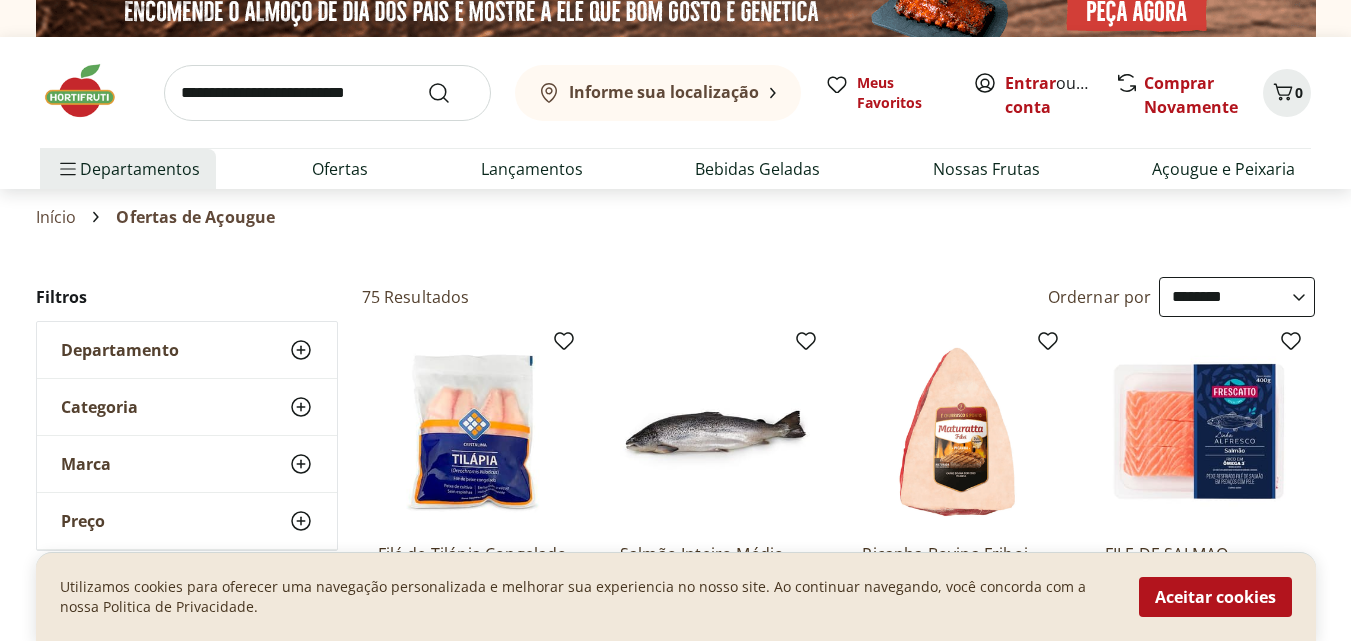 click at bounding box center (327, 93) 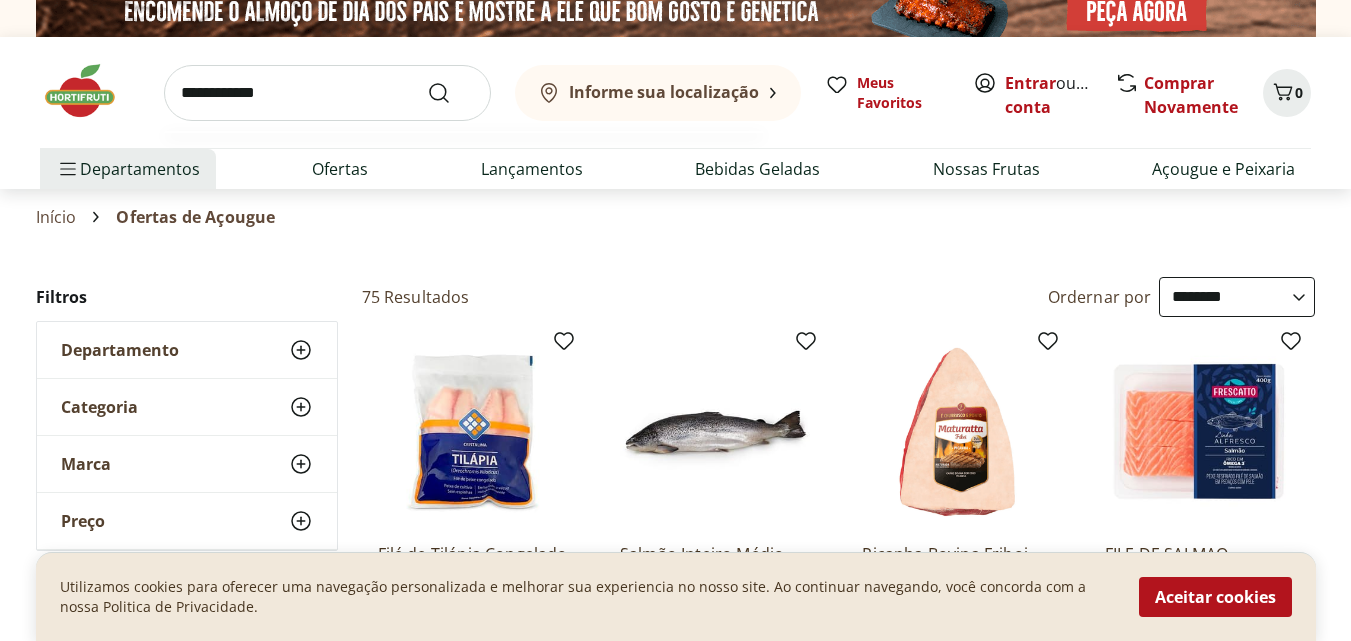 type on "**********" 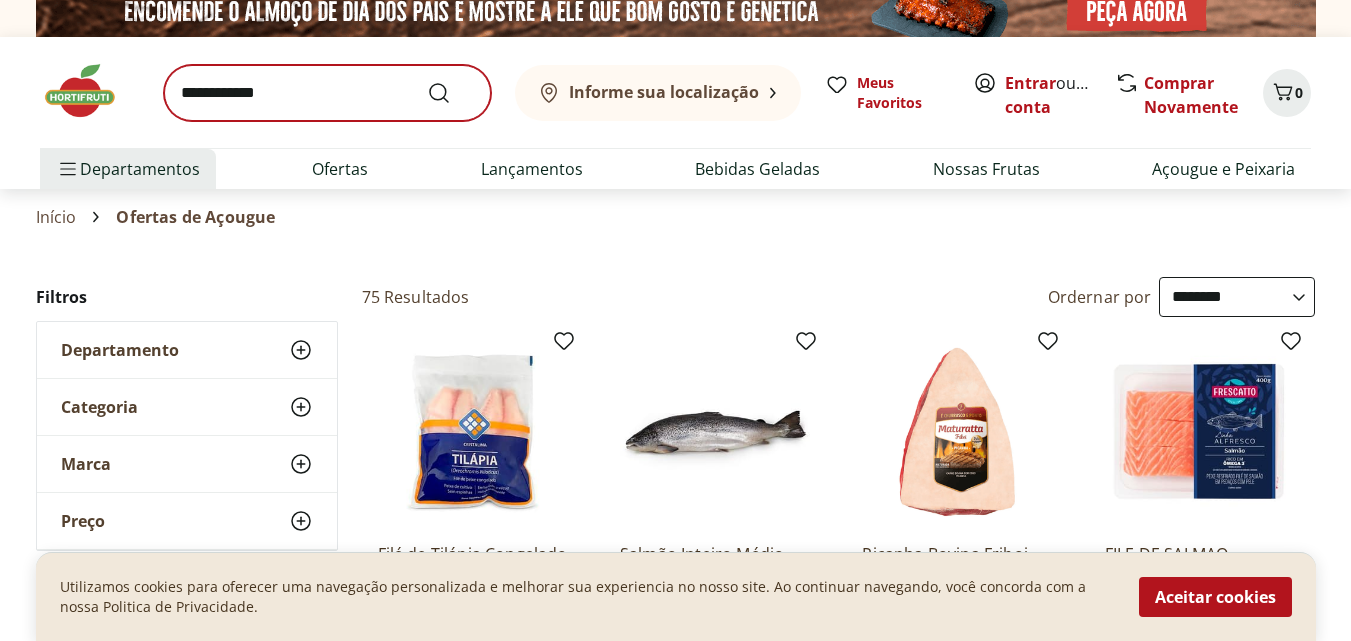 scroll, scrollTop: 0, scrollLeft: 0, axis: both 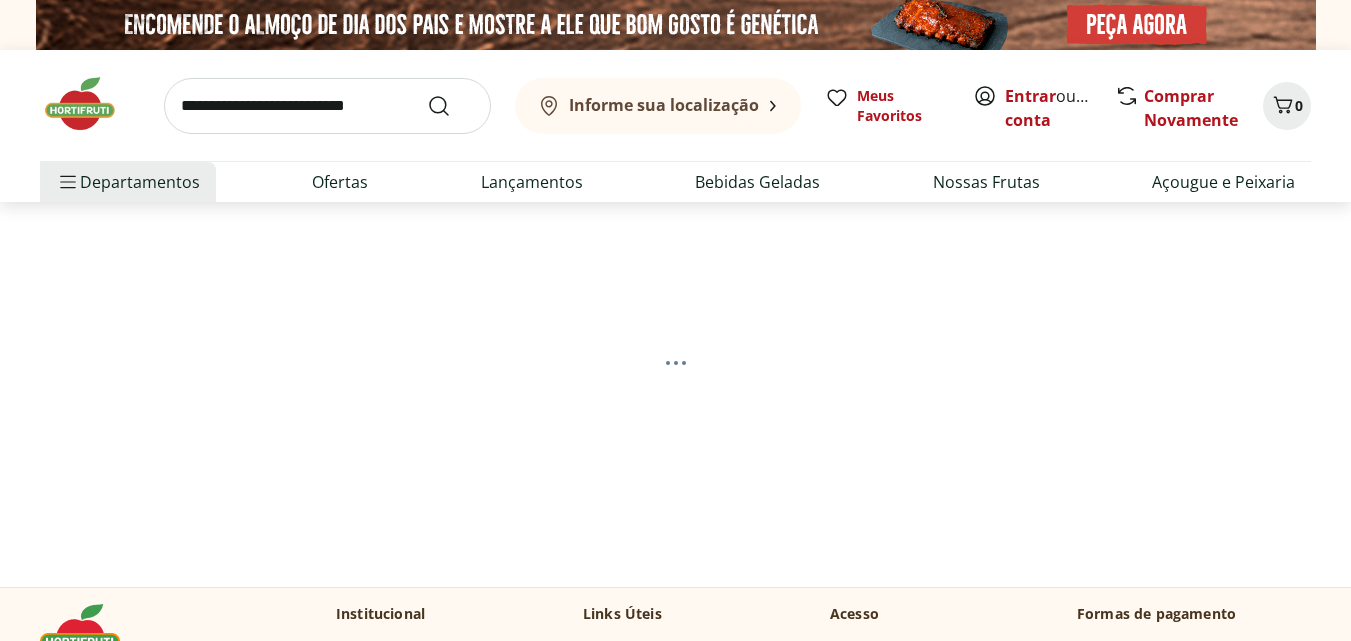 select on "**********" 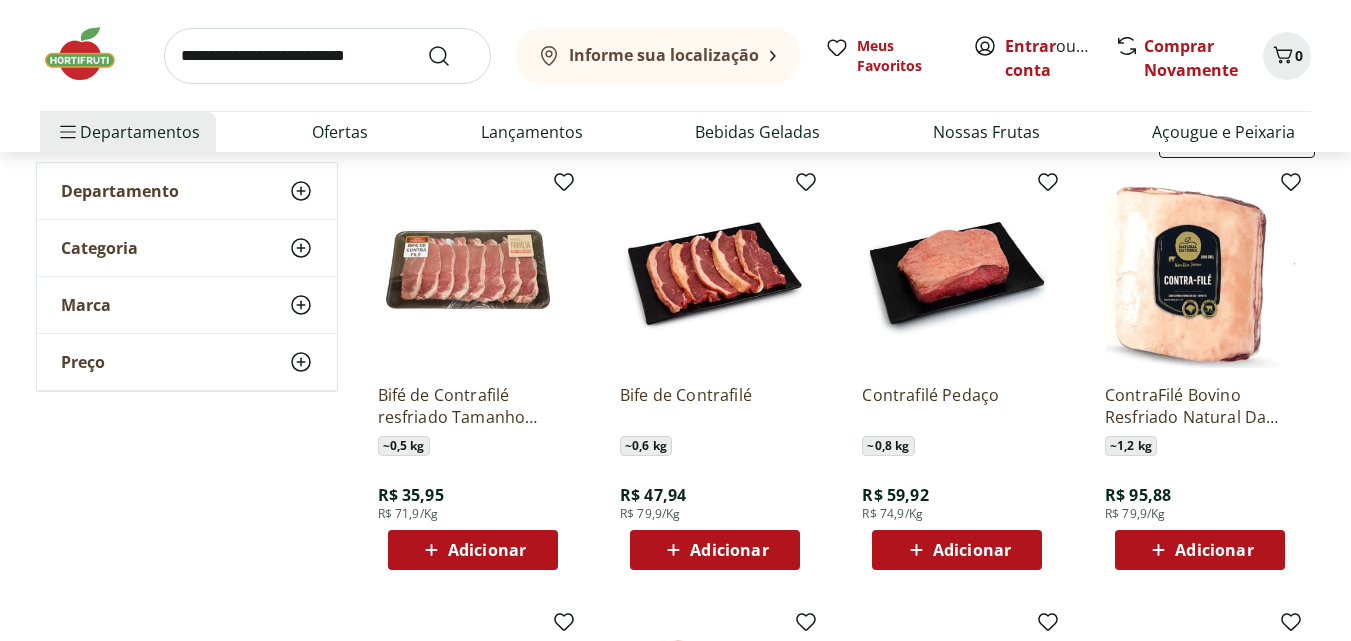 scroll, scrollTop: 252, scrollLeft: 0, axis: vertical 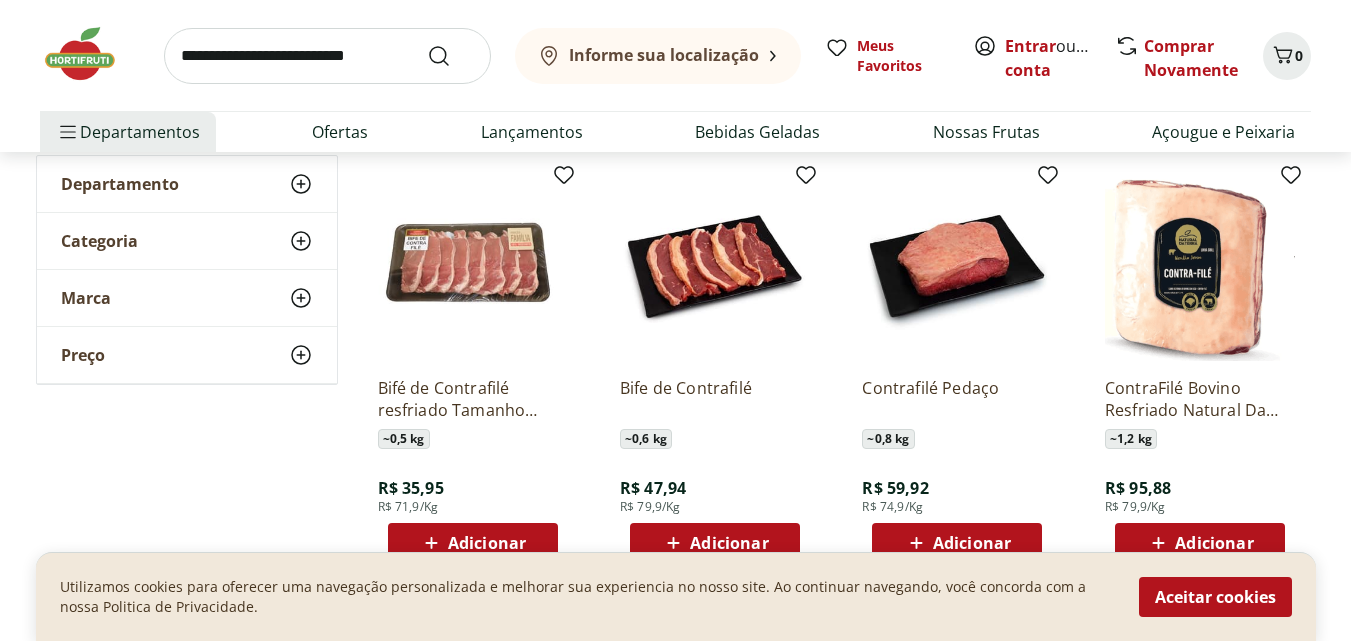 click at bounding box center (1200, 266) 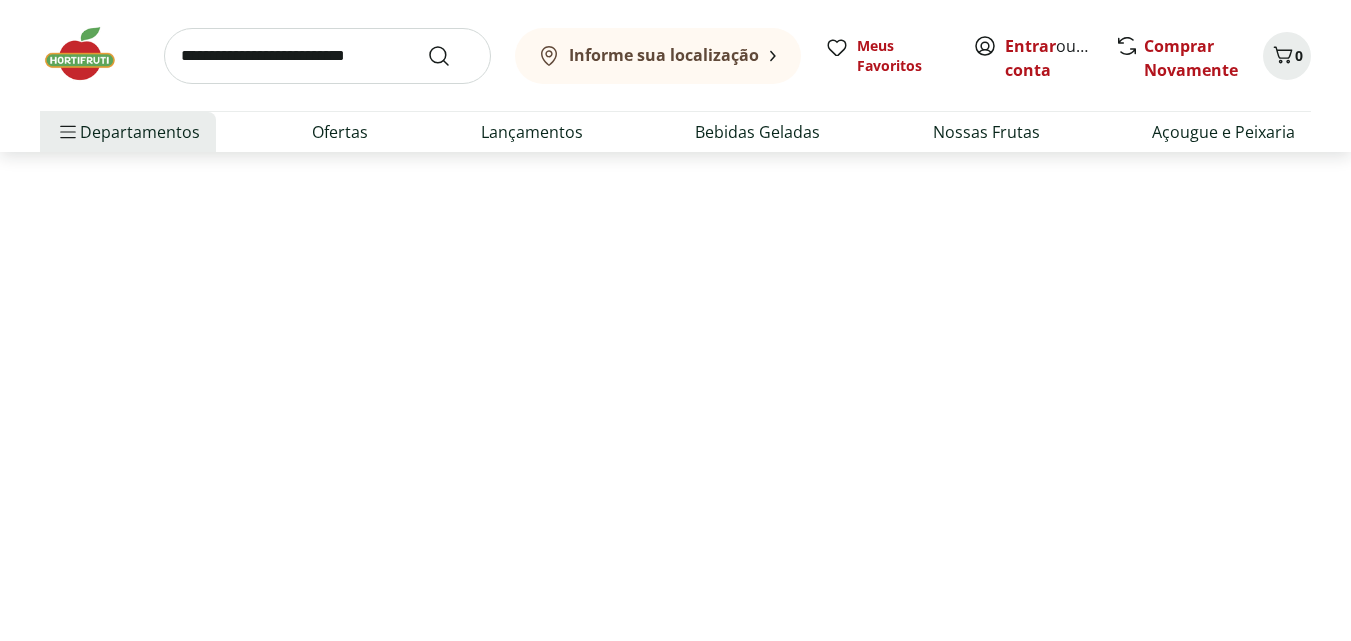 scroll, scrollTop: 0, scrollLeft: 0, axis: both 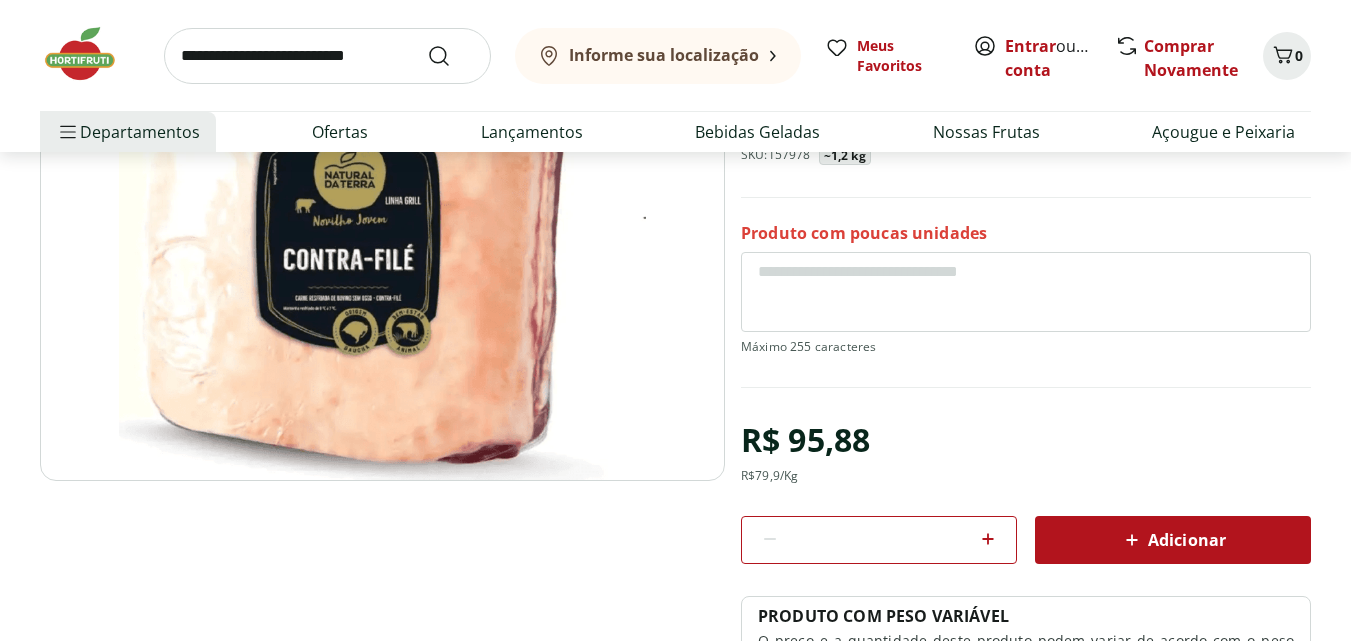 click 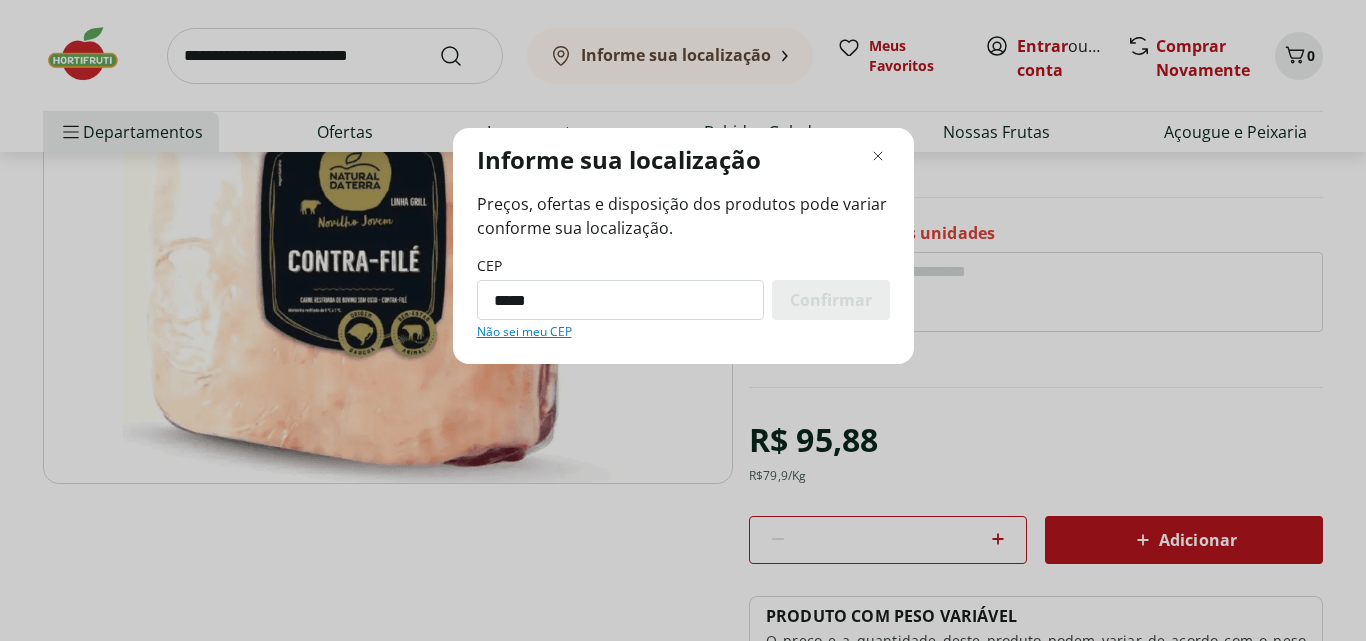 type on "*********" 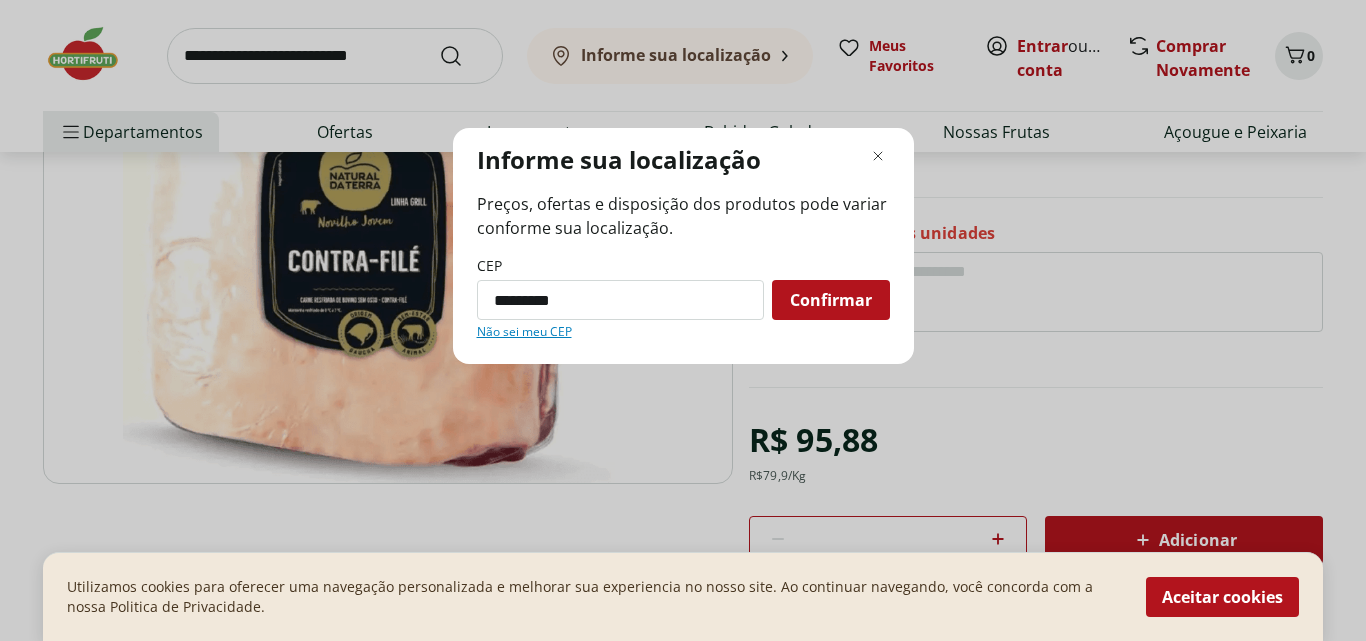 click on "Confirmar" at bounding box center [831, 300] 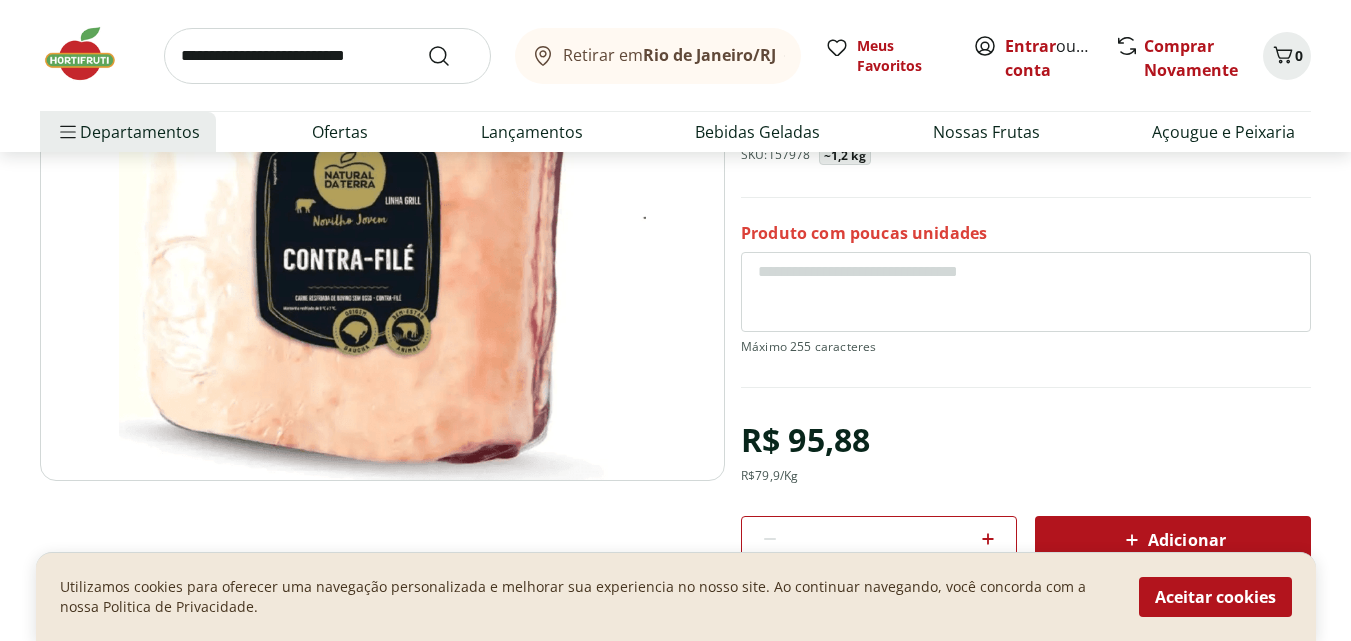 click on "Adicionar" at bounding box center [1173, 540] 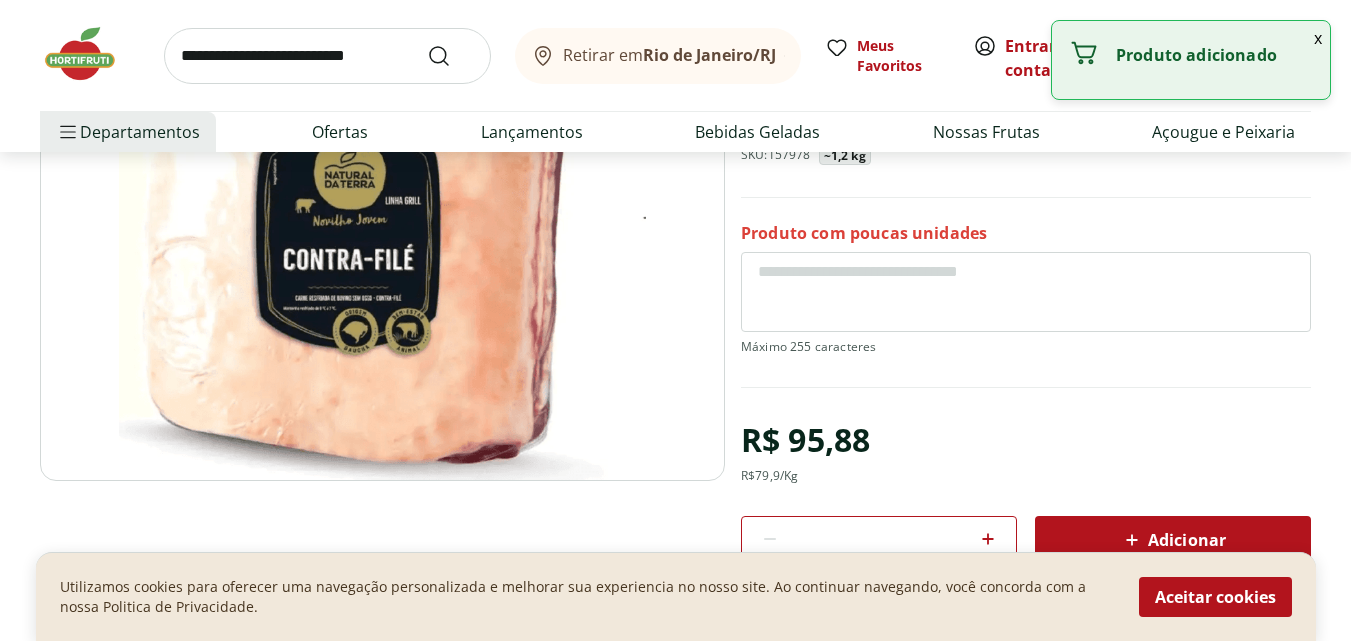click on "Retirar em  Rio de Janeiro/RJ Meus Favoritos Entrar  ou  Criar conta Comprar Novamente 1" at bounding box center (675, 55) 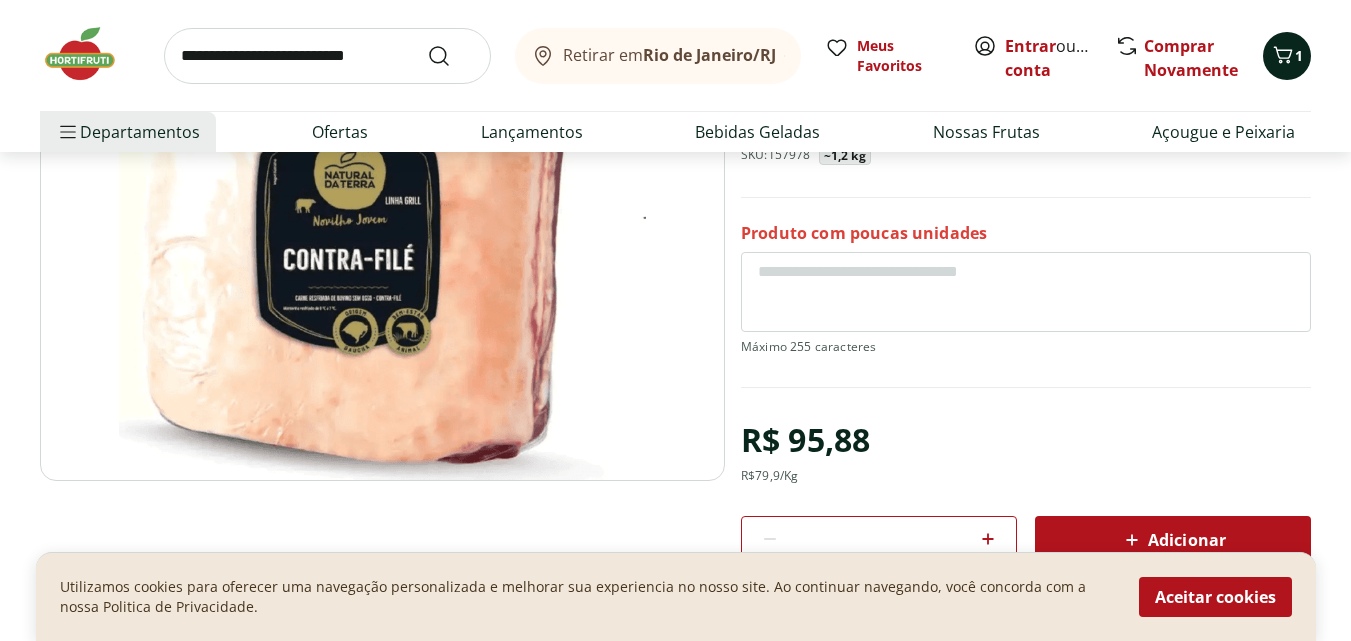 click on "1" at bounding box center [1299, 55] 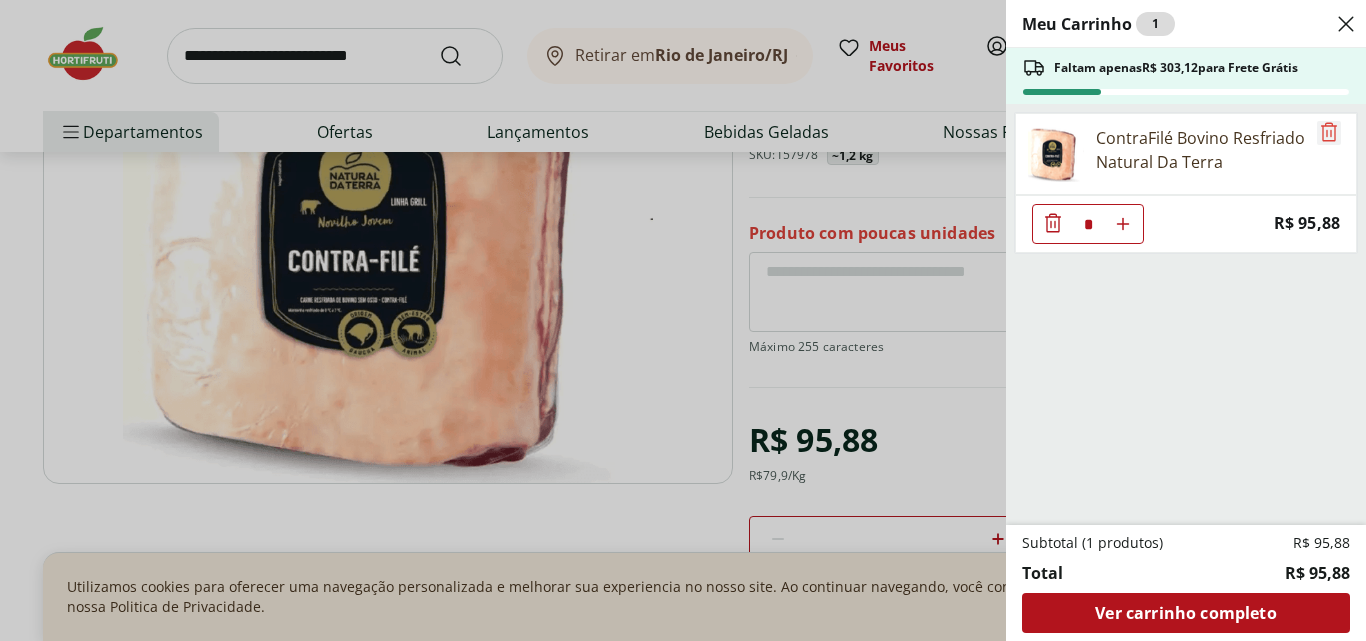 click 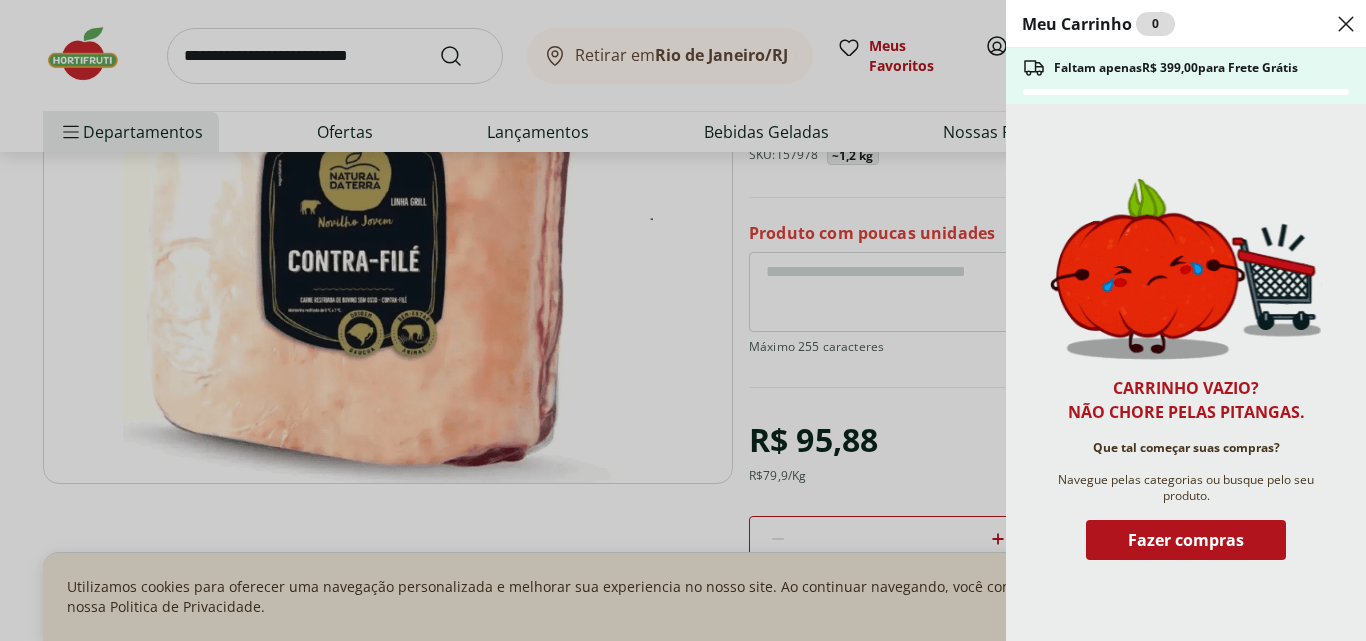click 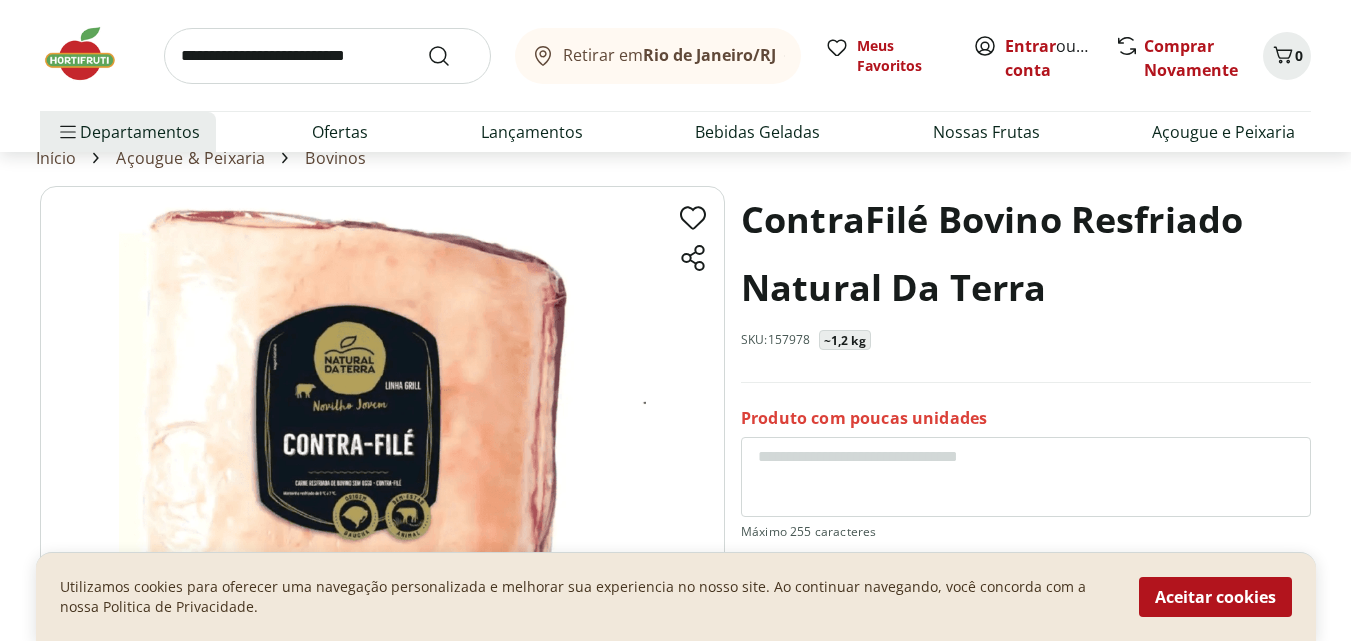 scroll, scrollTop: 0, scrollLeft: 0, axis: both 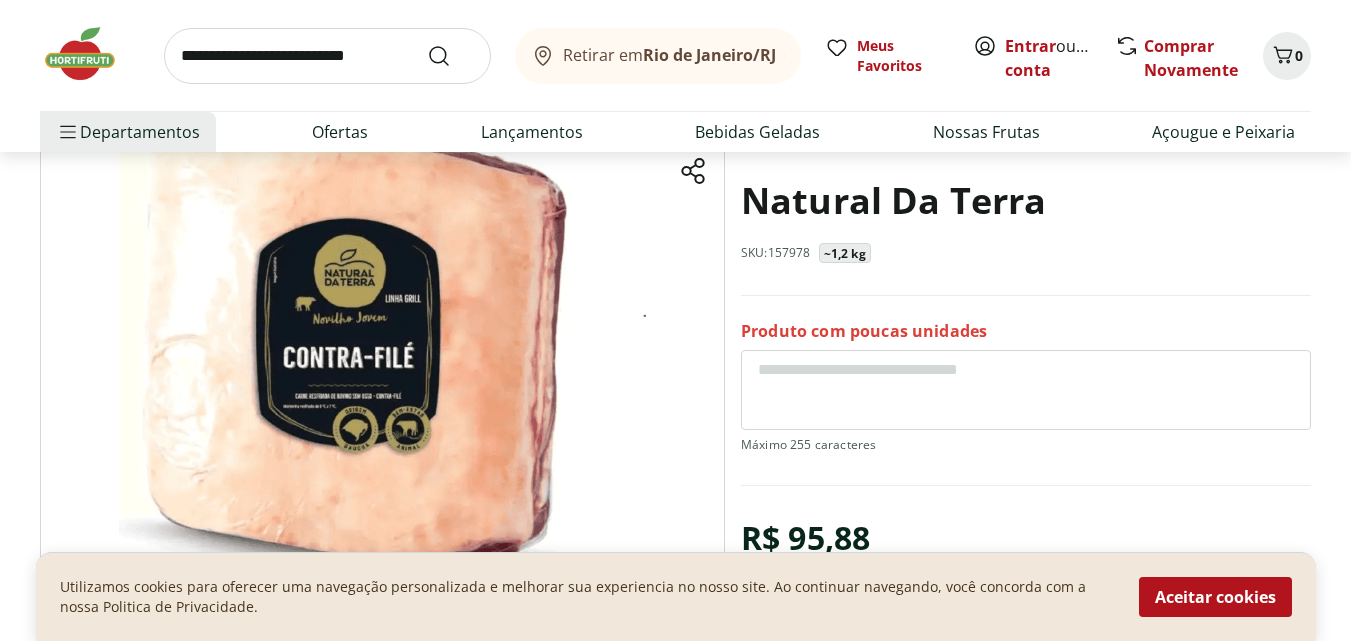 type 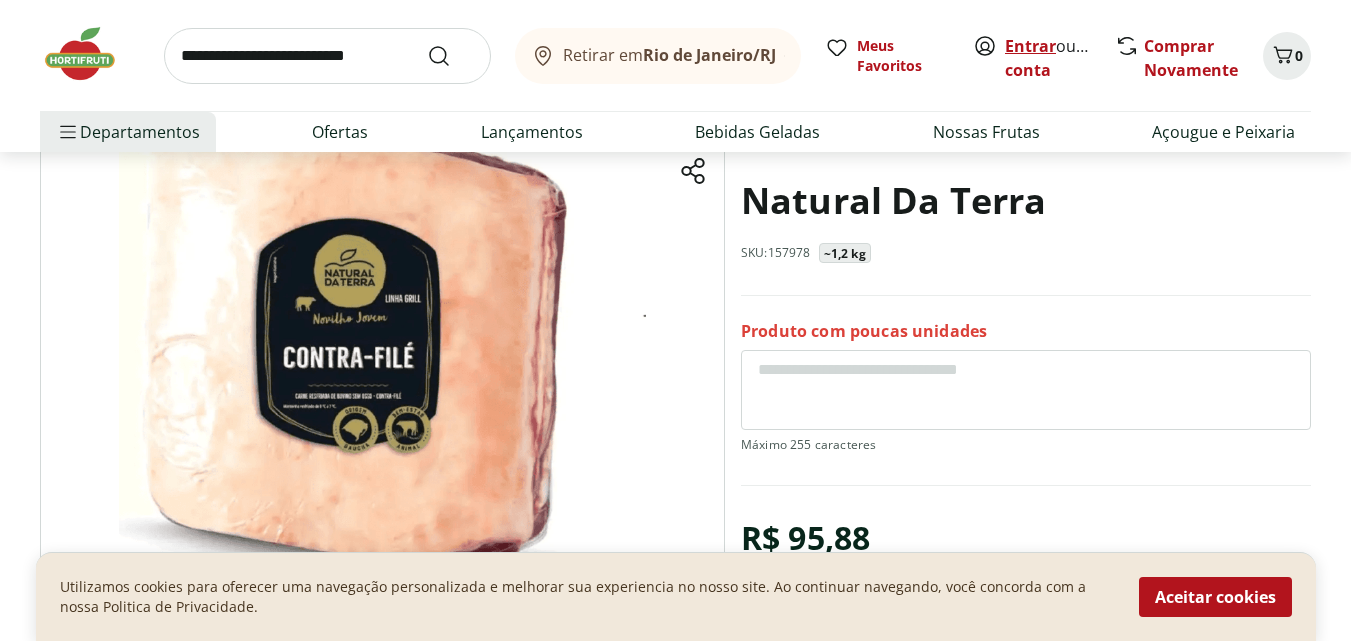 click on "Entrar" at bounding box center [1030, 46] 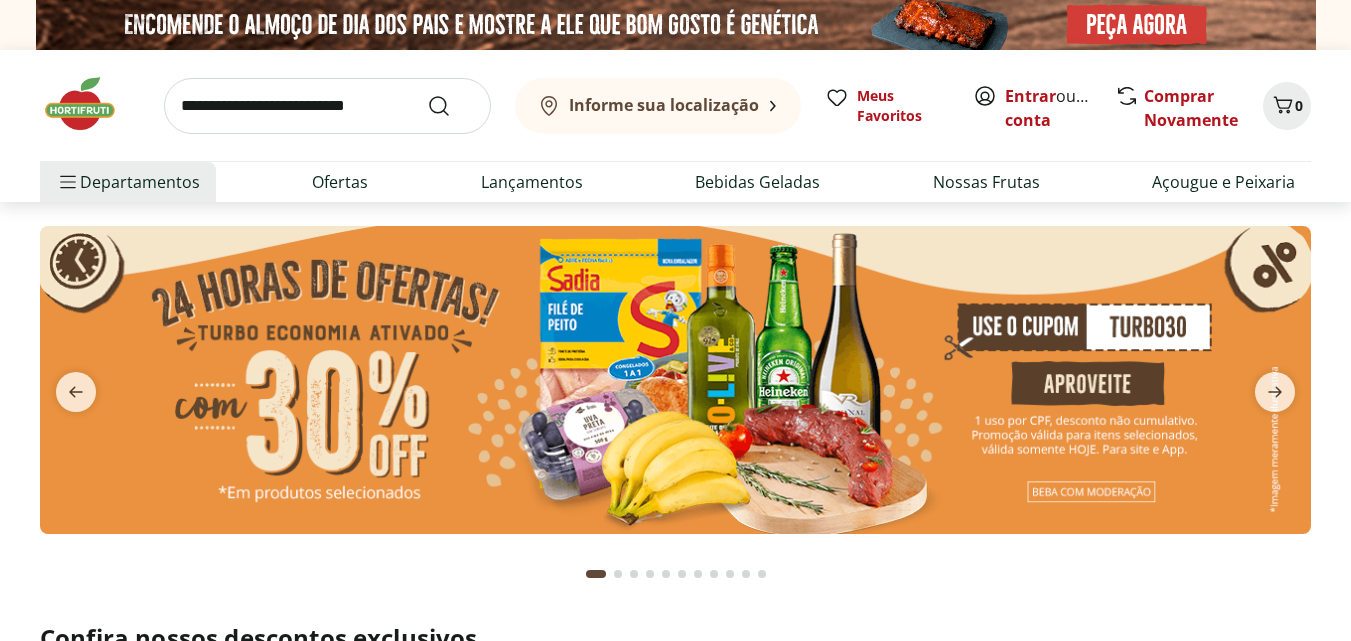 scroll, scrollTop: 0, scrollLeft: 0, axis: both 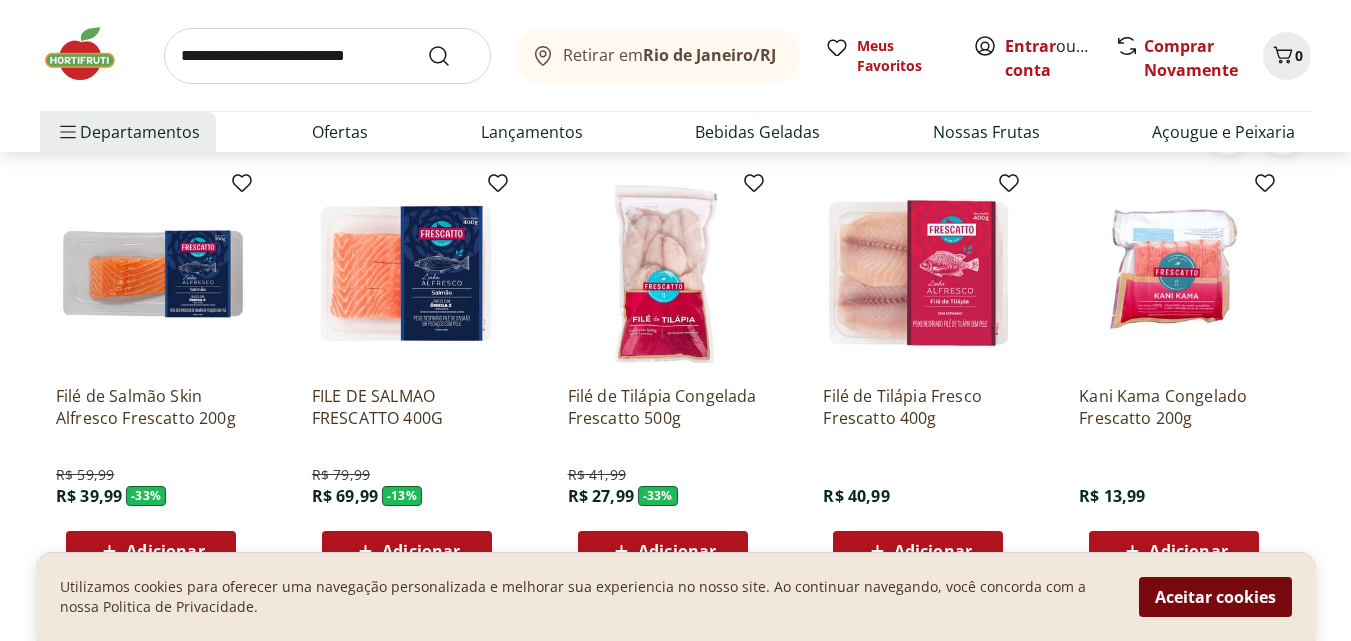 click on "Aceitar cookies" at bounding box center (1215, 597) 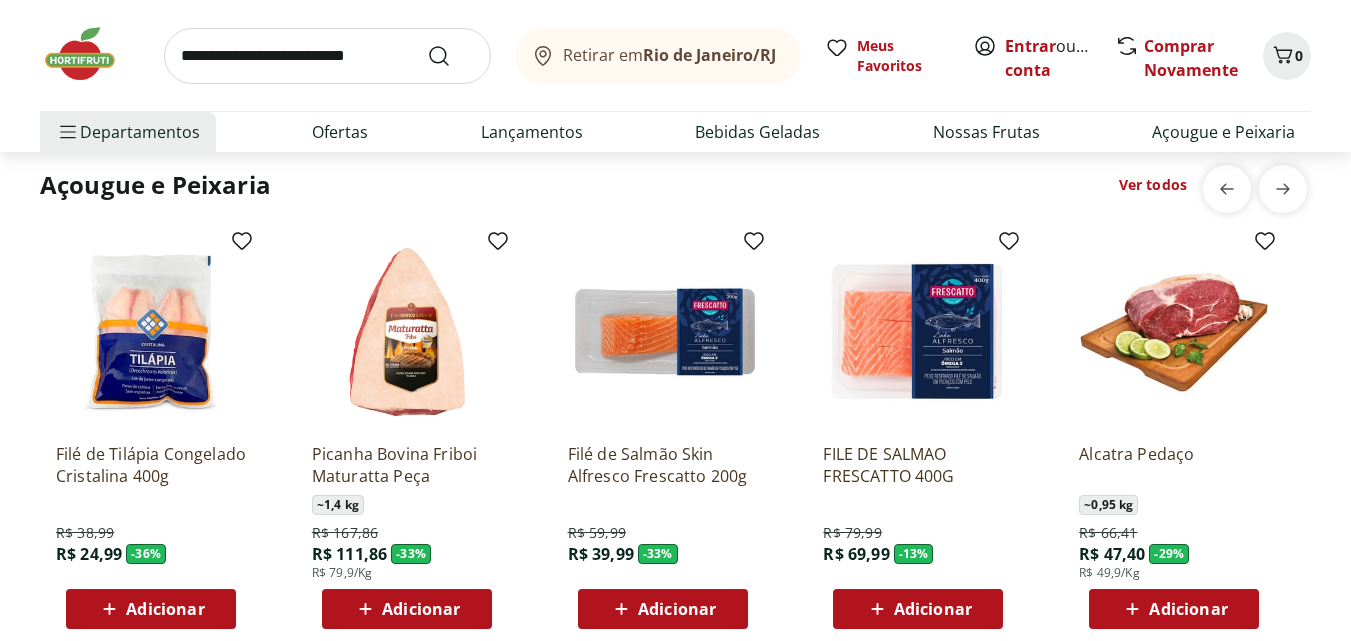 scroll, scrollTop: 2775, scrollLeft: 0, axis: vertical 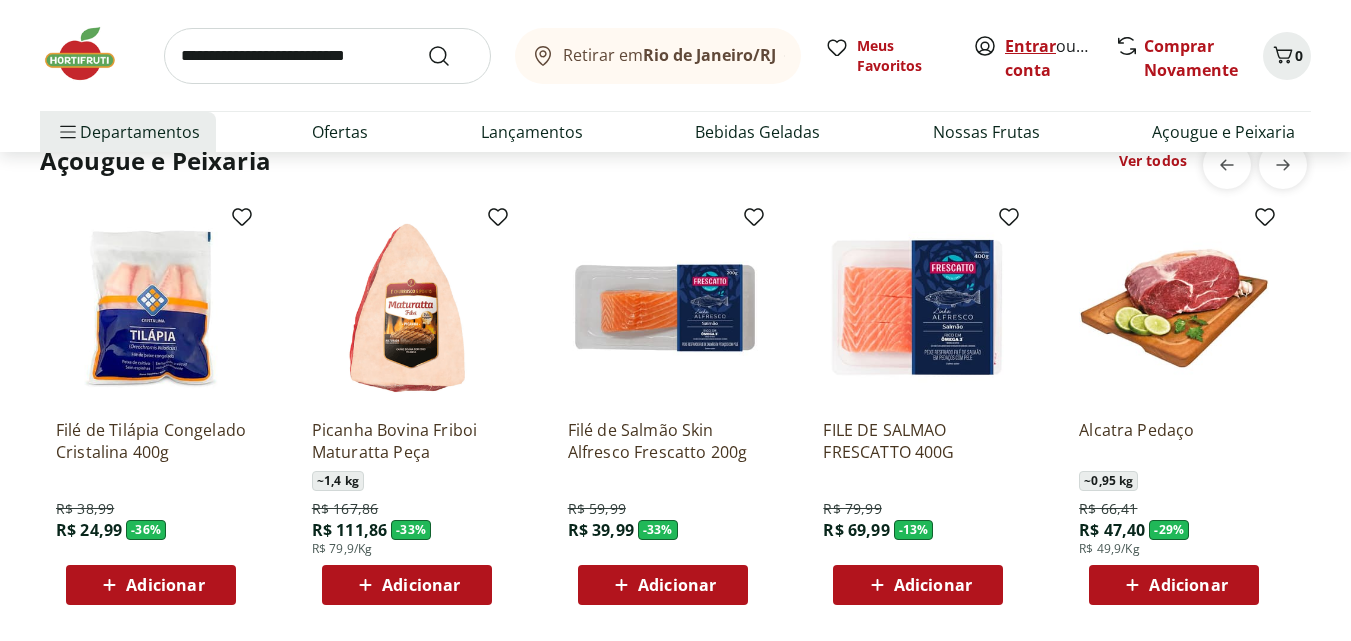 click on "Entrar" at bounding box center [1030, 46] 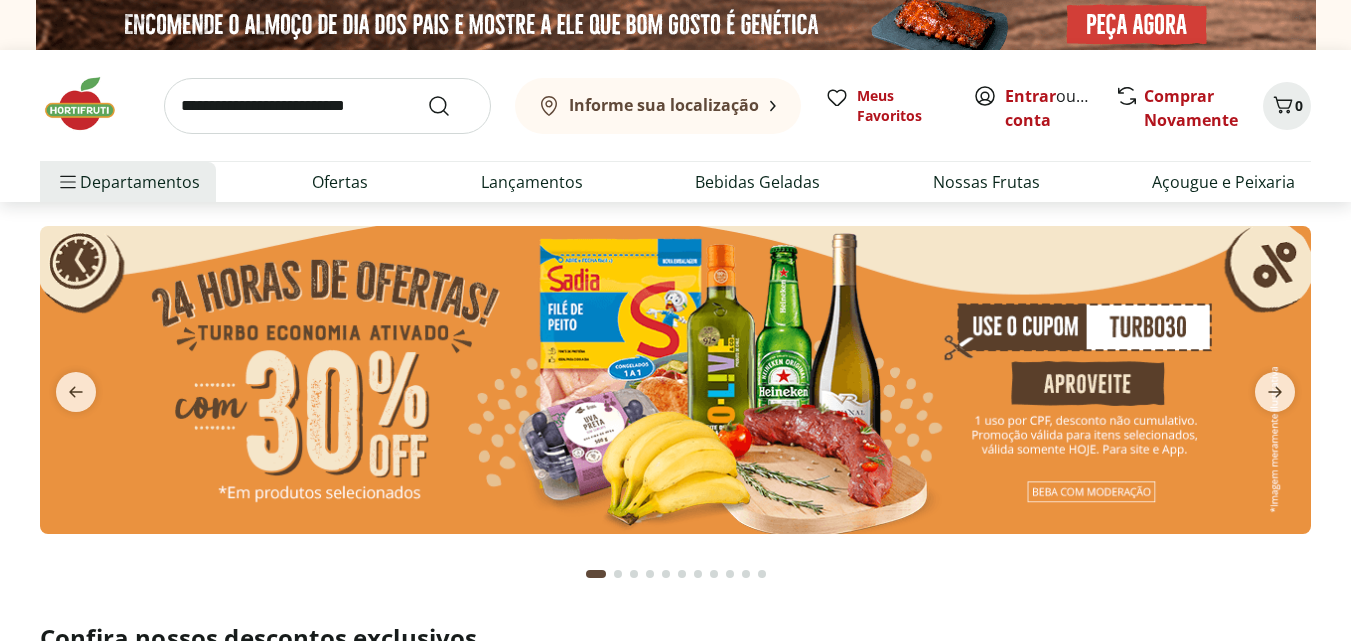 scroll, scrollTop: 0, scrollLeft: 0, axis: both 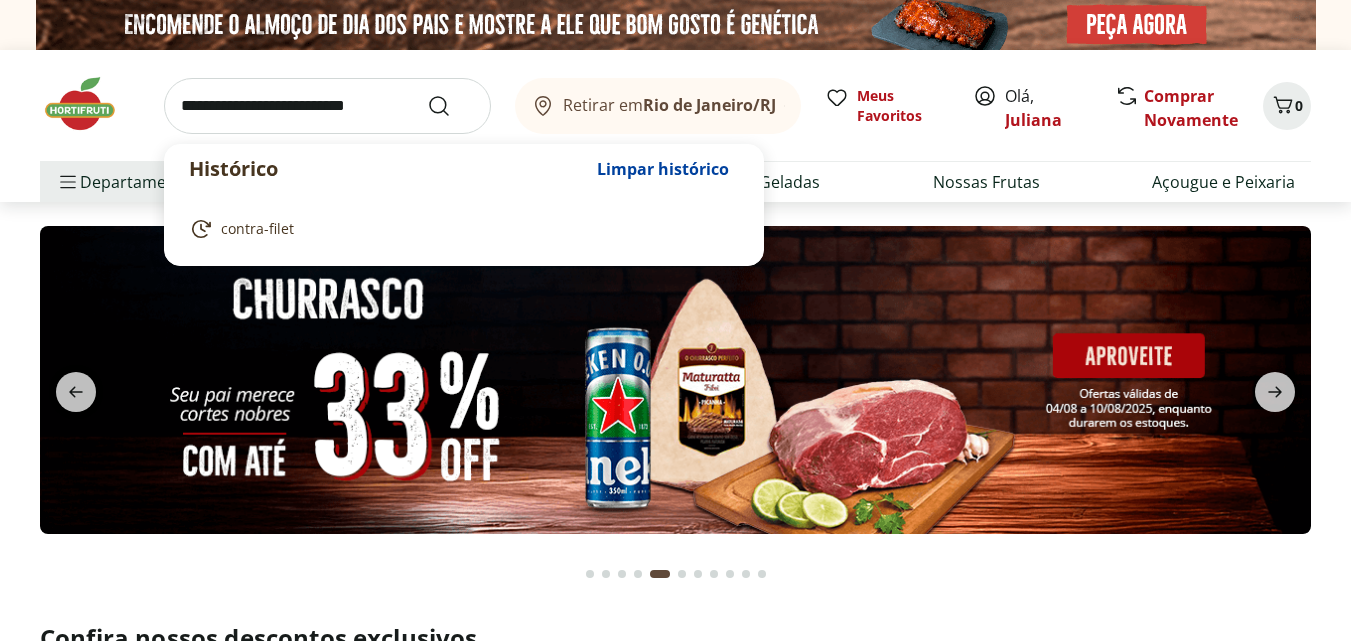 click at bounding box center [327, 106] 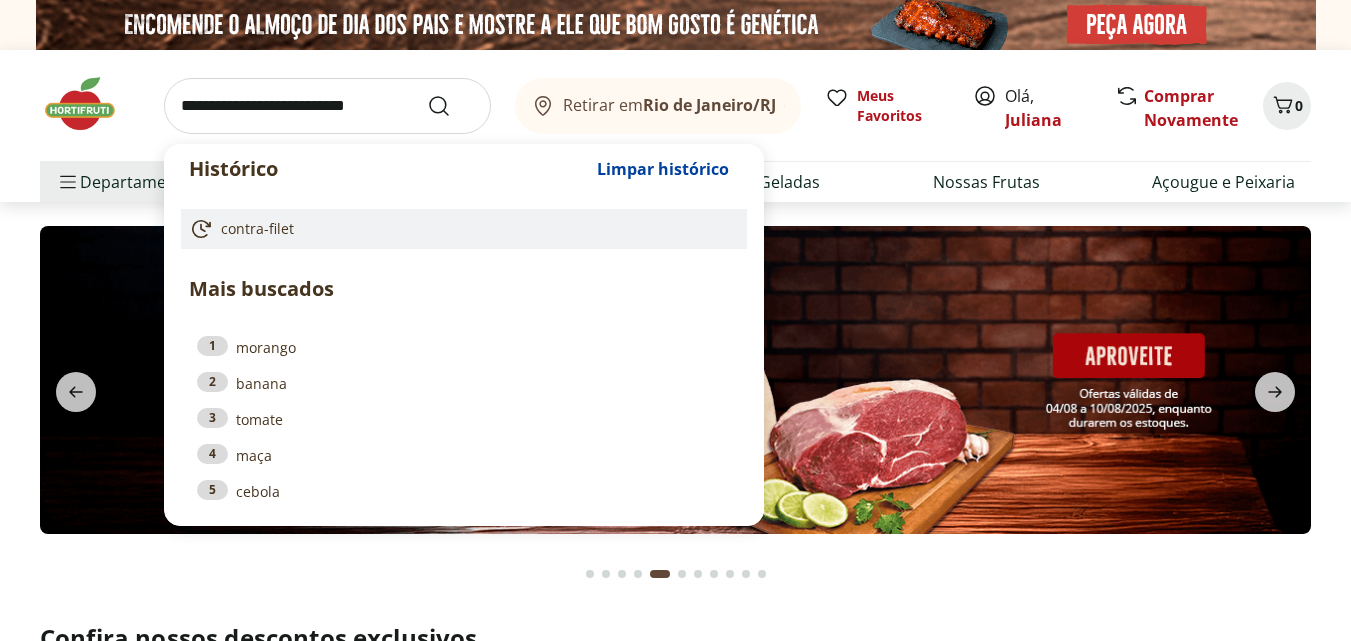 click on "contra-filet" at bounding box center (257, 229) 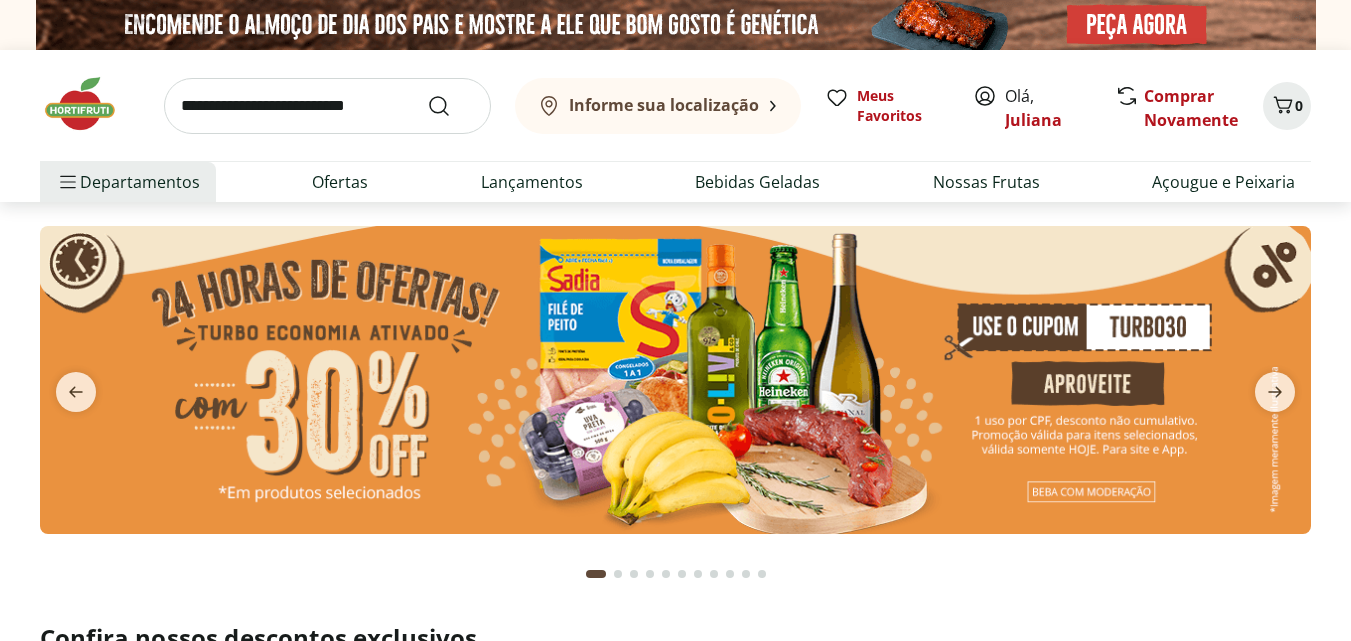 scroll, scrollTop: 0, scrollLeft: 0, axis: both 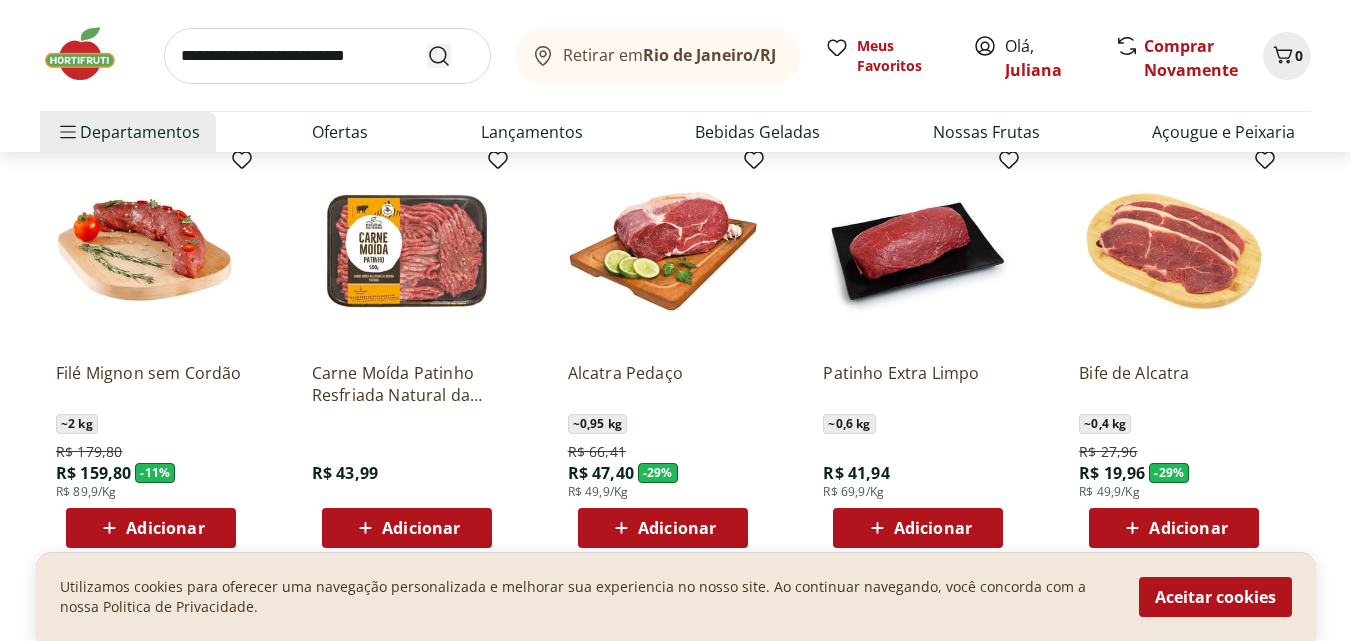 click 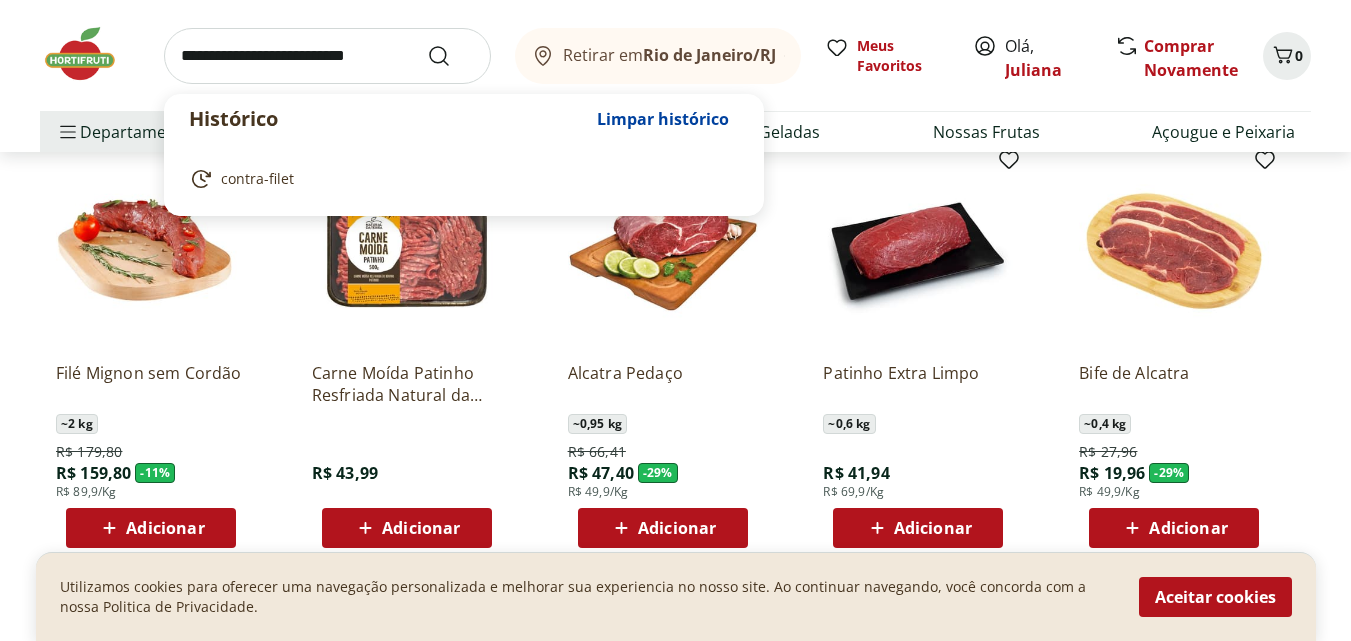 click at bounding box center (327, 56) 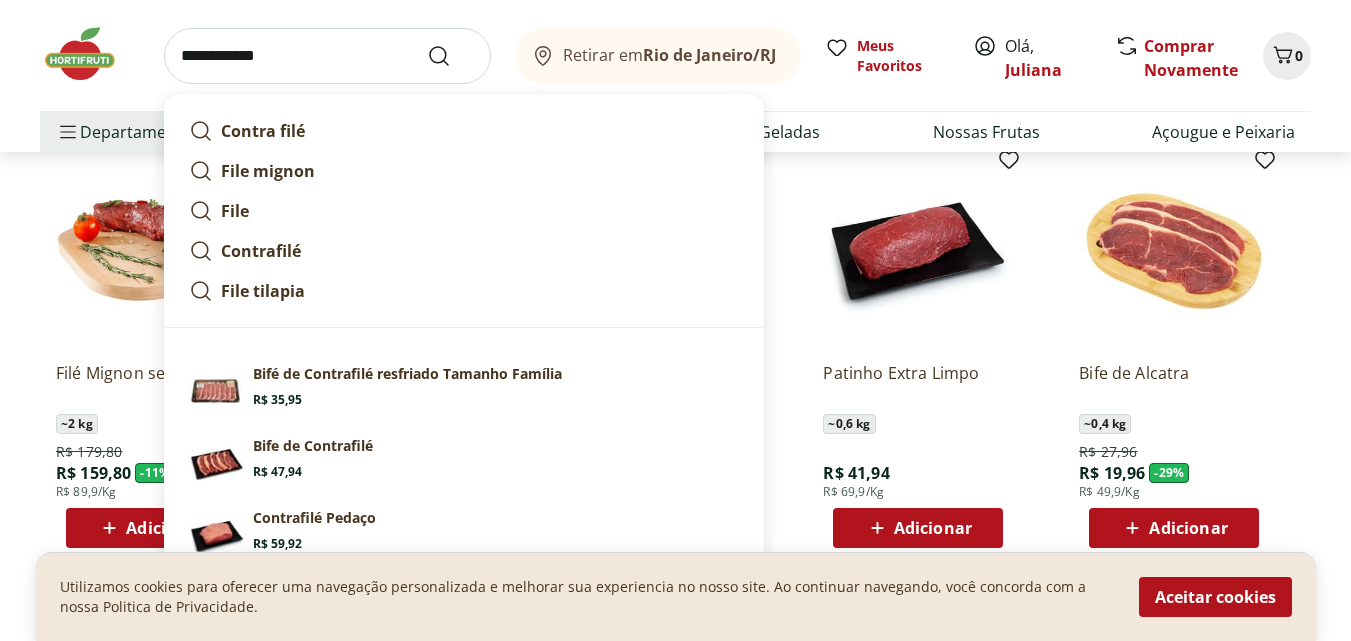type on "**********" 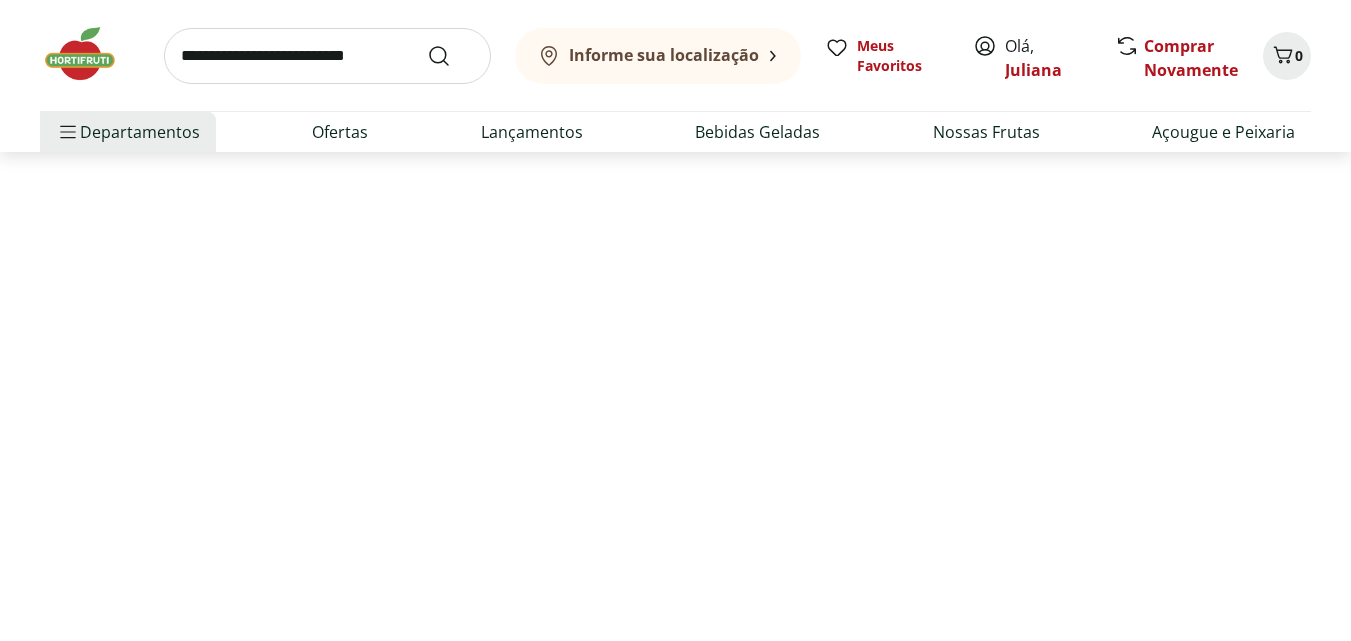 scroll, scrollTop: 0, scrollLeft: 0, axis: both 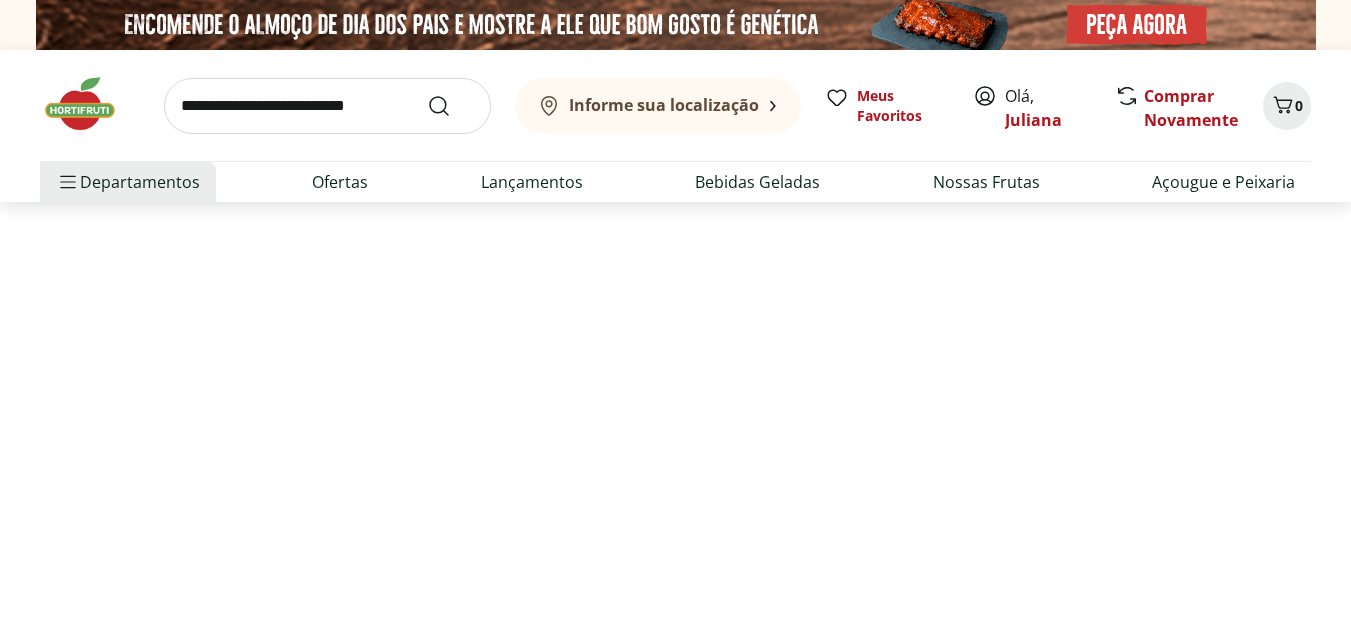 select on "**********" 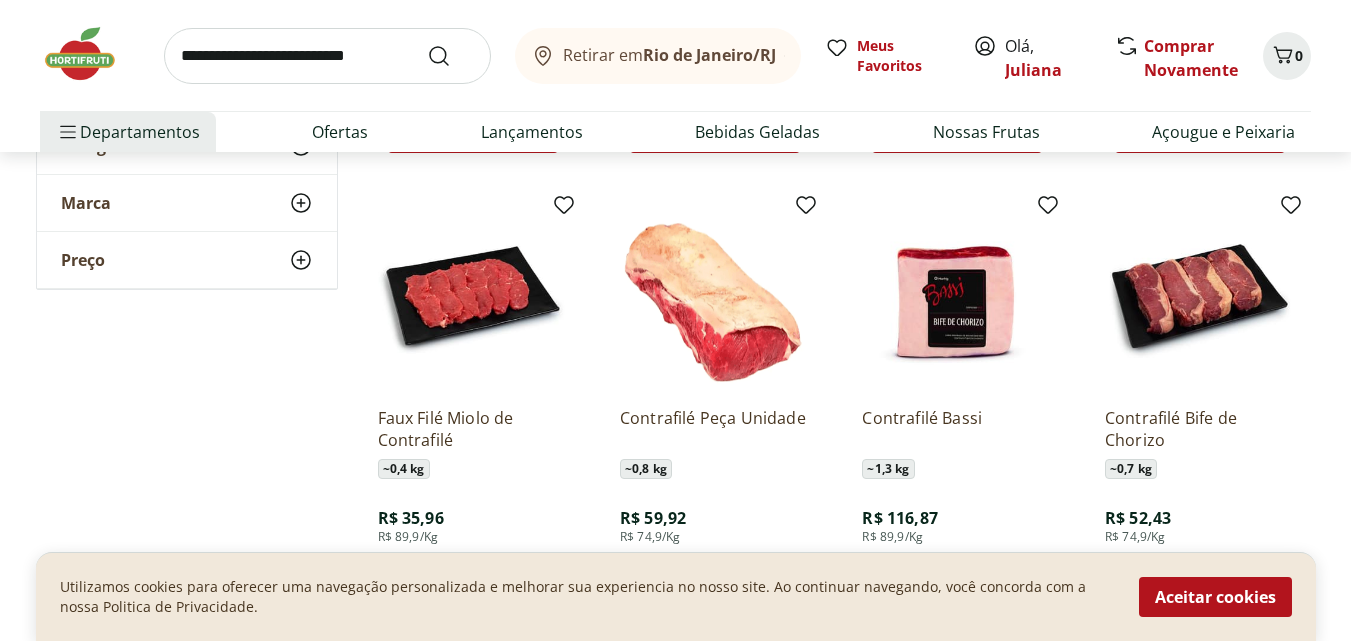 scroll, scrollTop: 792, scrollLeft: 0, axis: vertical 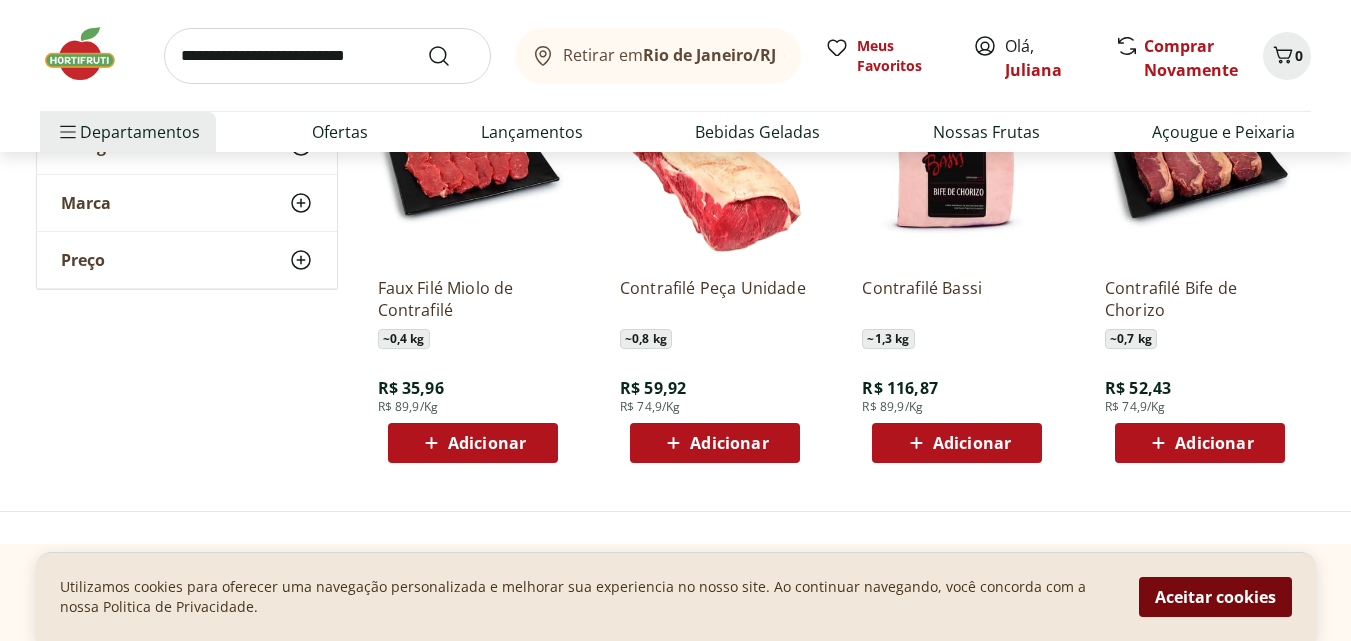 click on "Aceitar cookies" at bounding box center [1215, 597] 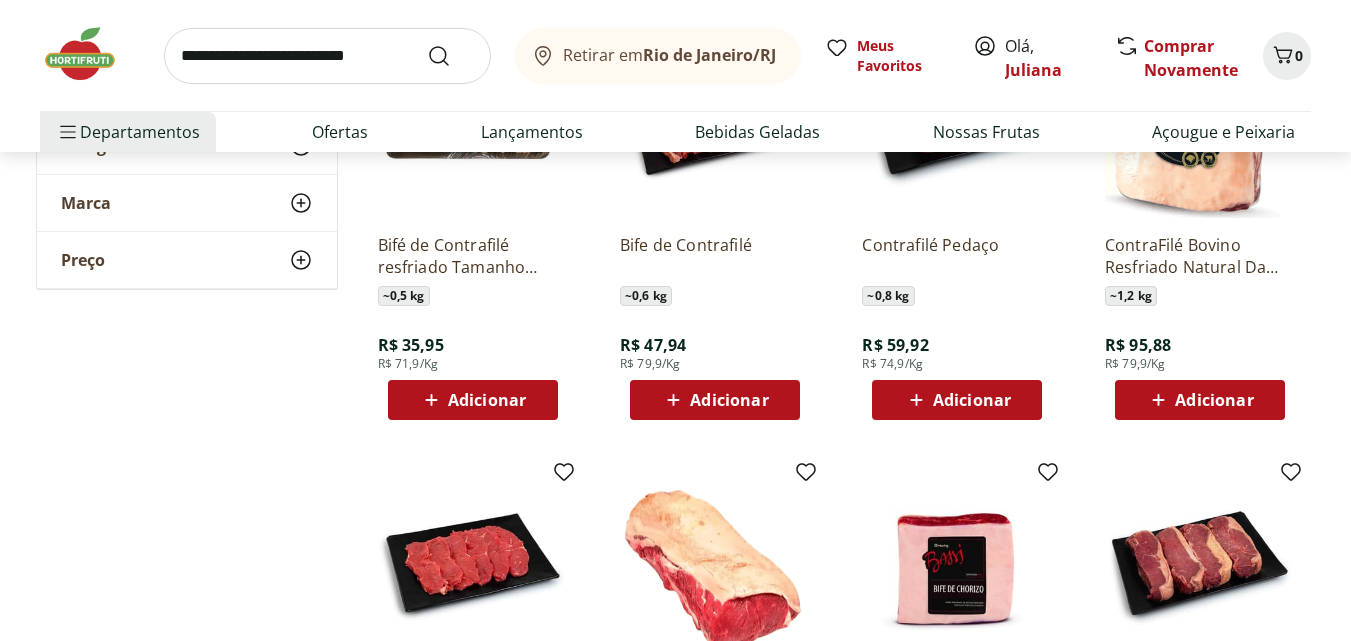 scroll, scrollTop: 0, scrollLeft: 0, axis: both 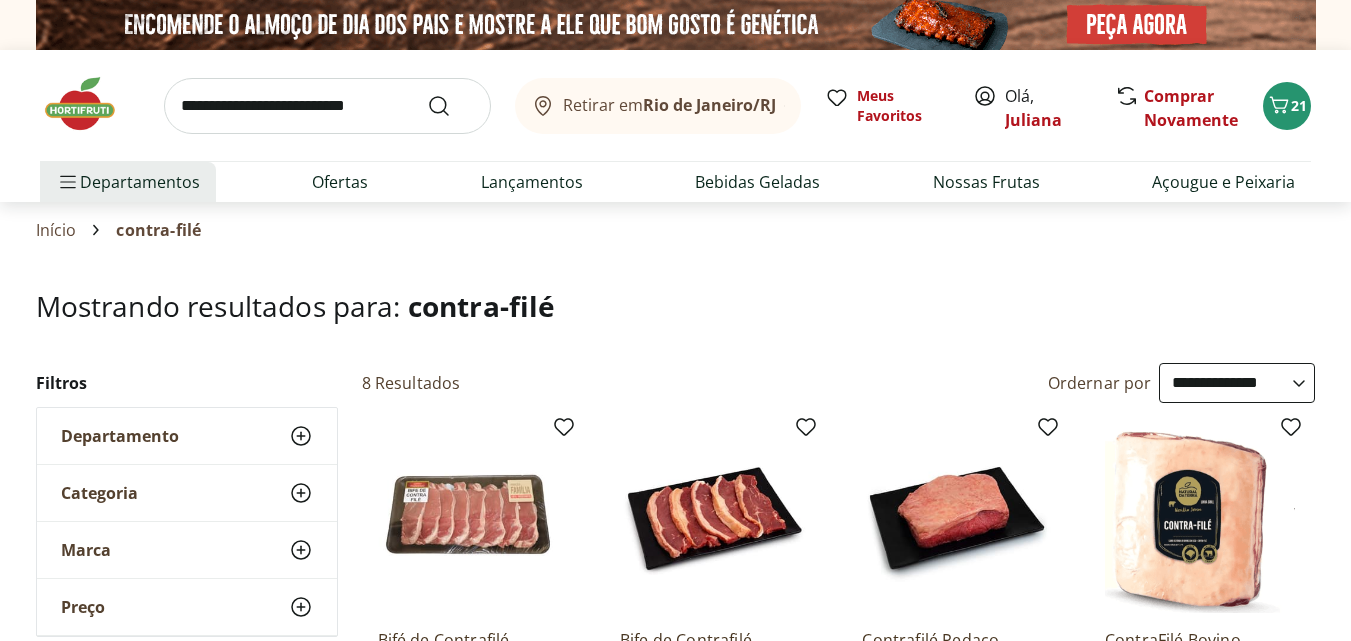 click at bounding box center (90, 104) 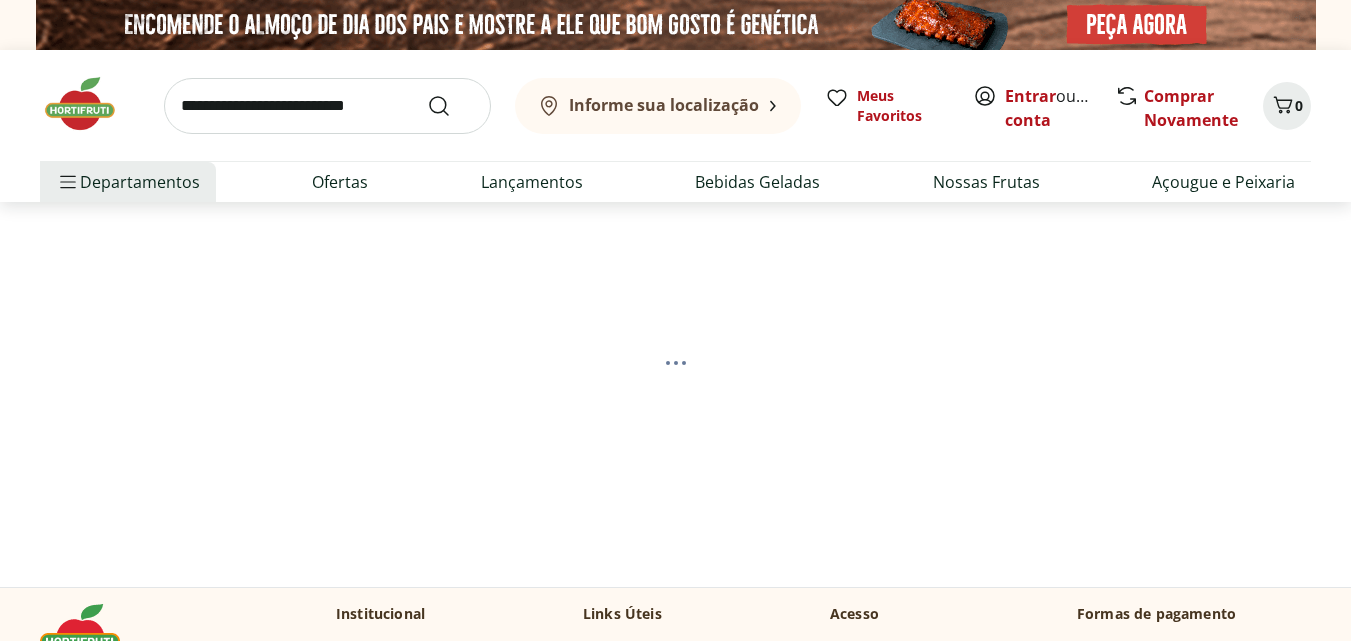scroll, scrollTop: 0, scrollLeft: 0, axis: both 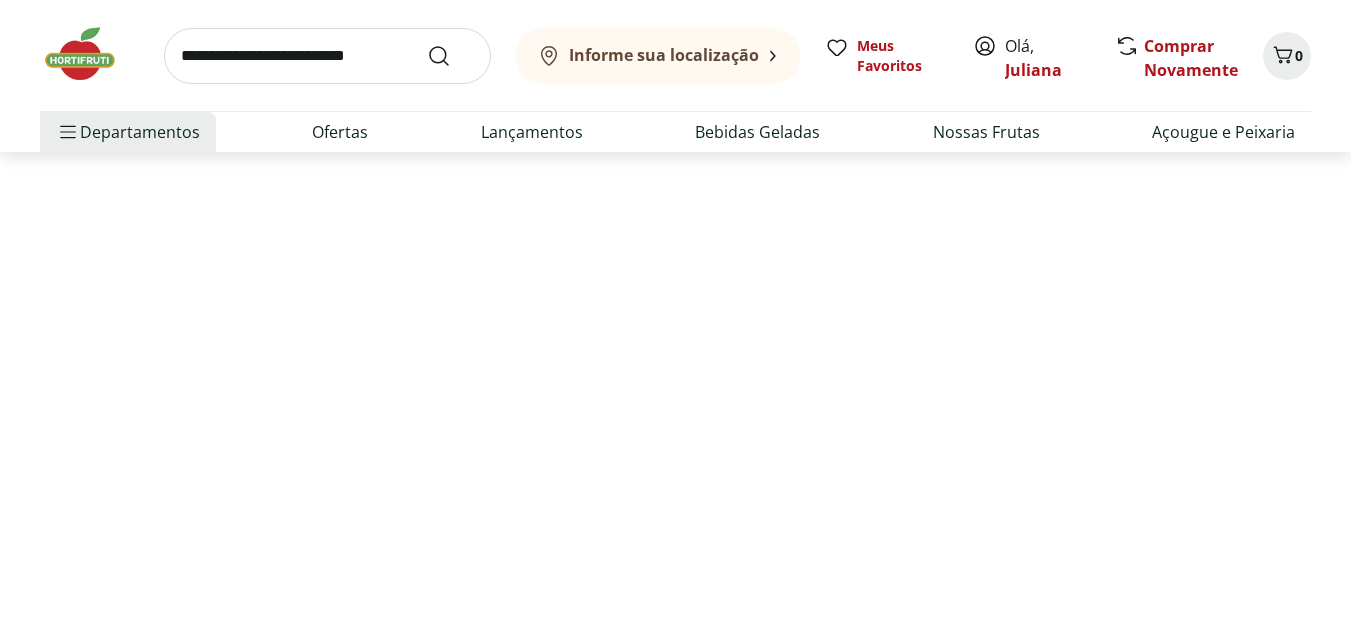 select on "**********" 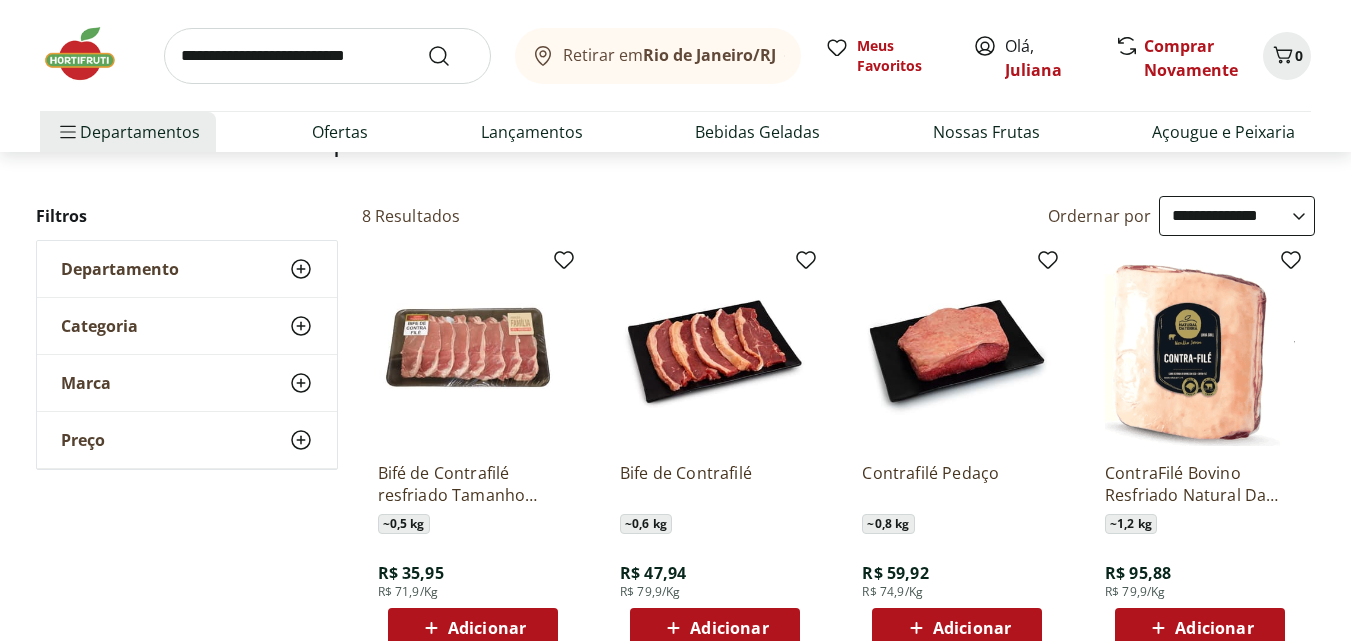 scroll, scrollTop: 161, scrollLeft: 0, axis: vertical 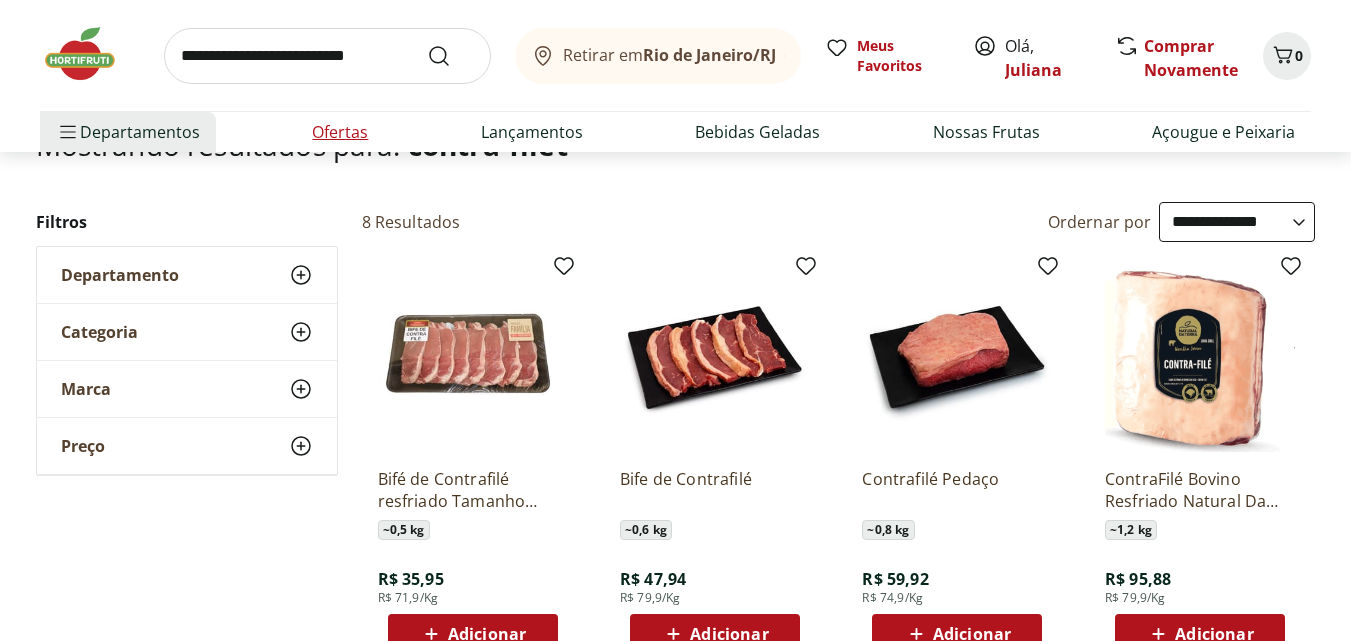 click on "Ofertas" at bounding box center [340, 132] 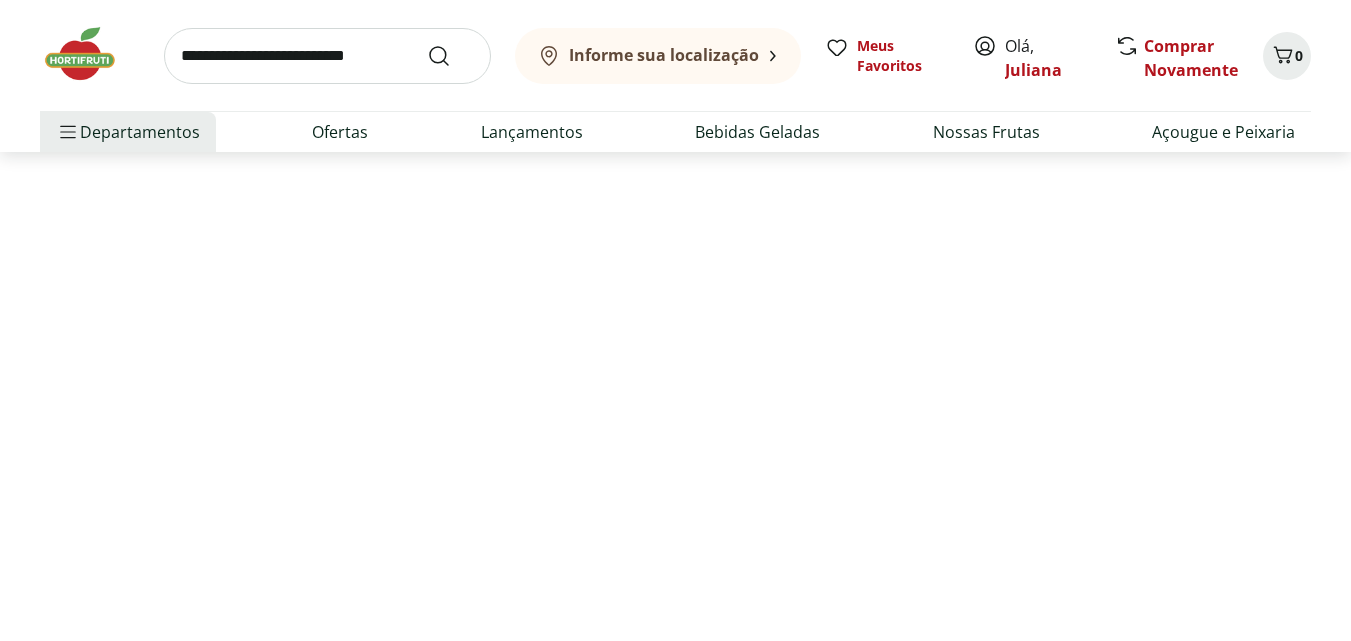 scroll, scrollTop: 0, scrollLeft: 0, axis: both 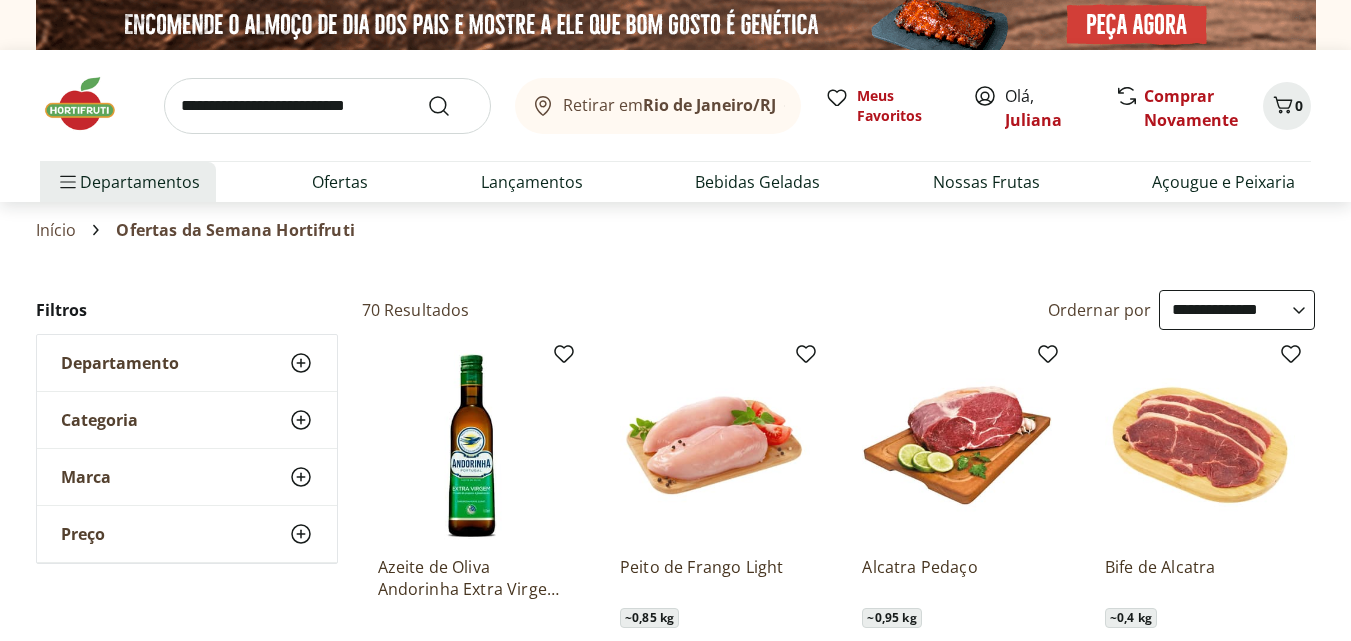 click on "**********" at bounding box center [1237, 310] 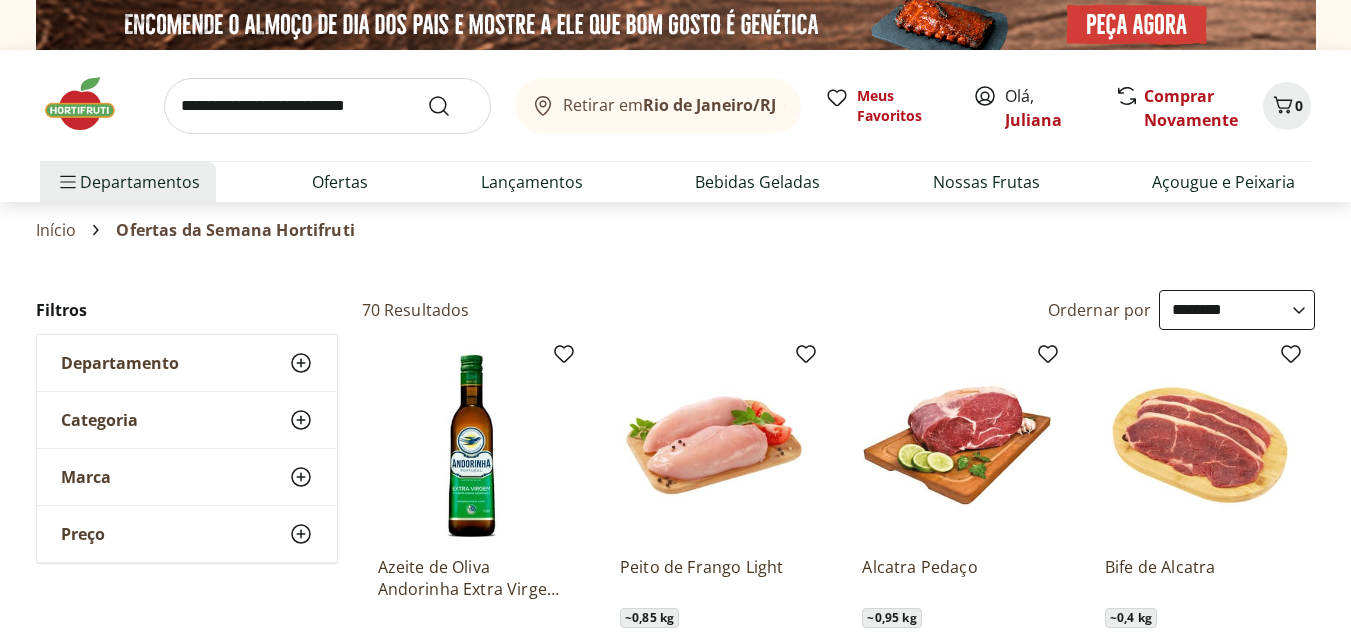 click on "**********" at bounding box center [1237, 310] 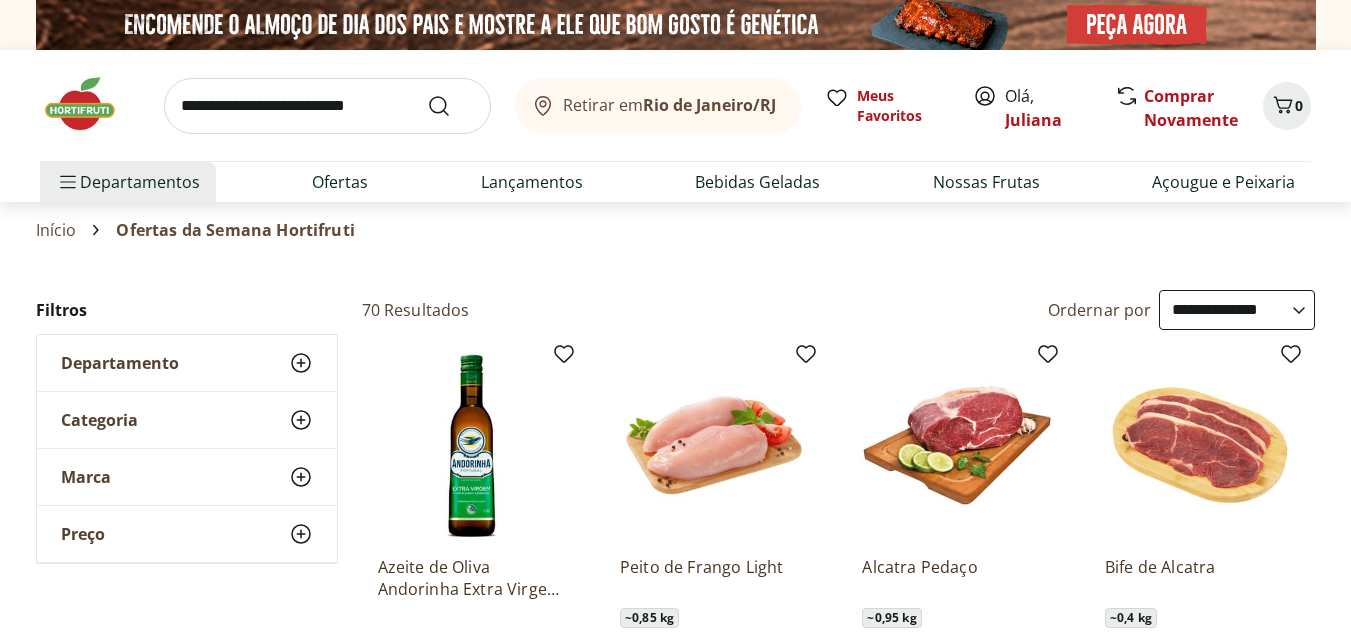 select on "**********" 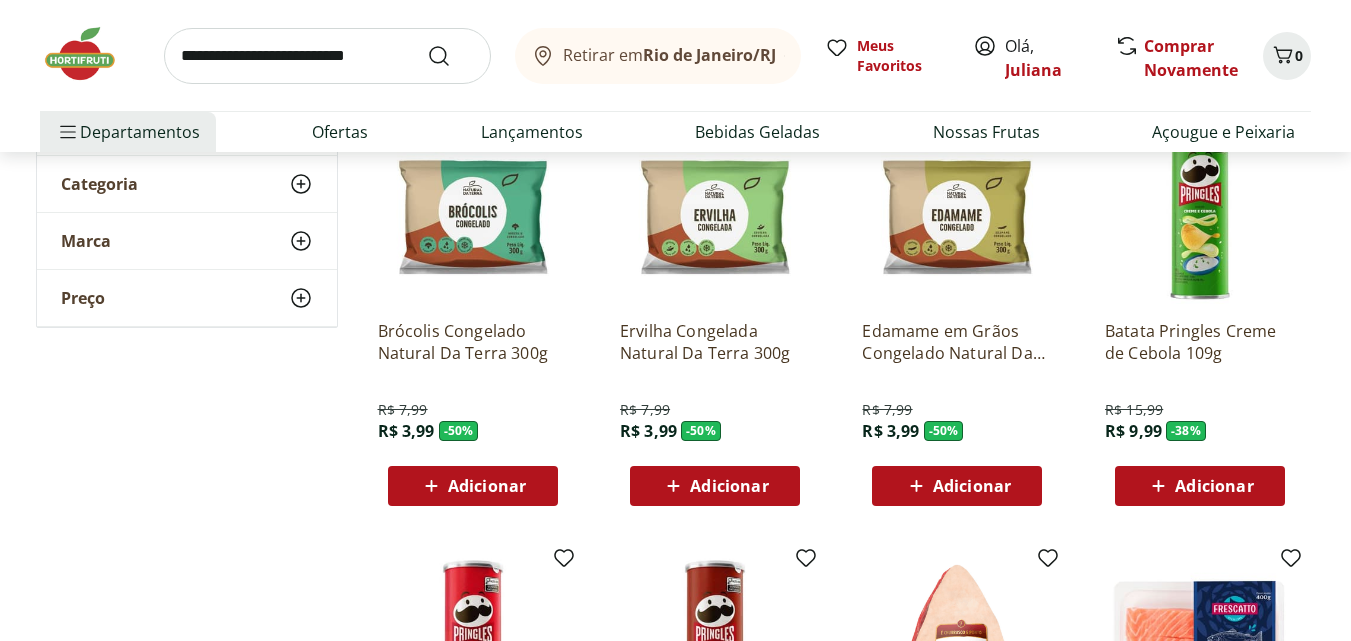 scroll, scrollTop: 247, scrollLeft: 0, axis: vertical 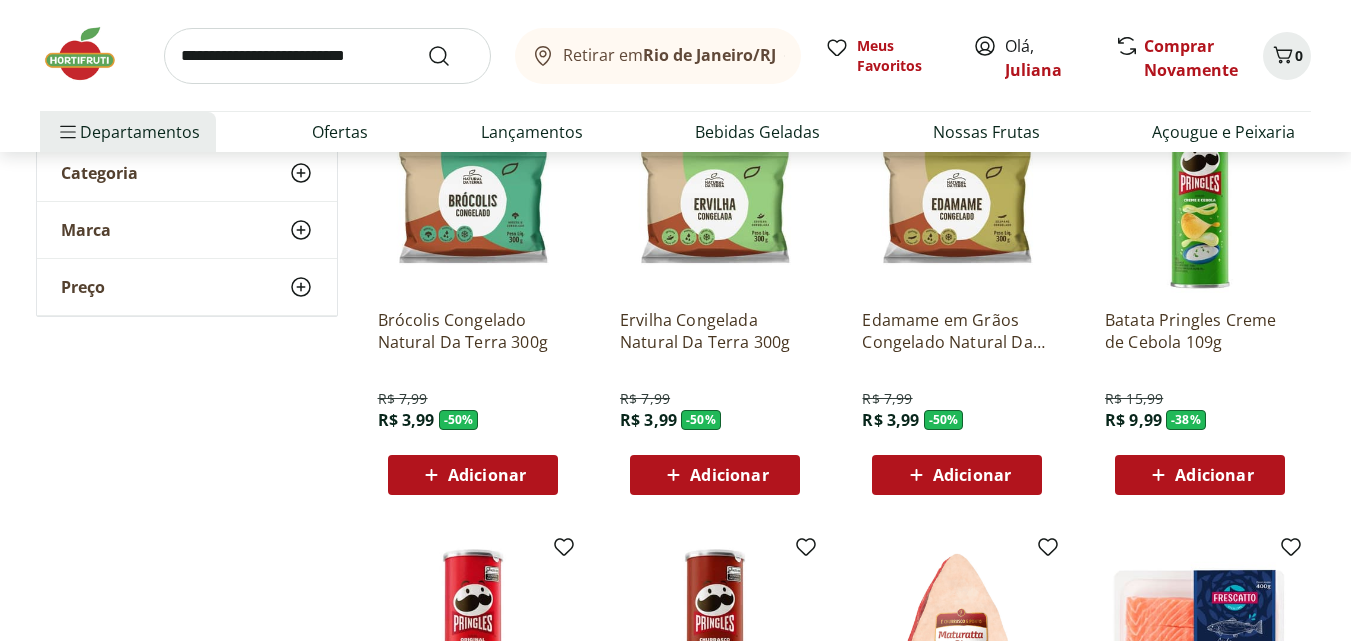 click on "Adicionar" at bounding box center [1214, 475] 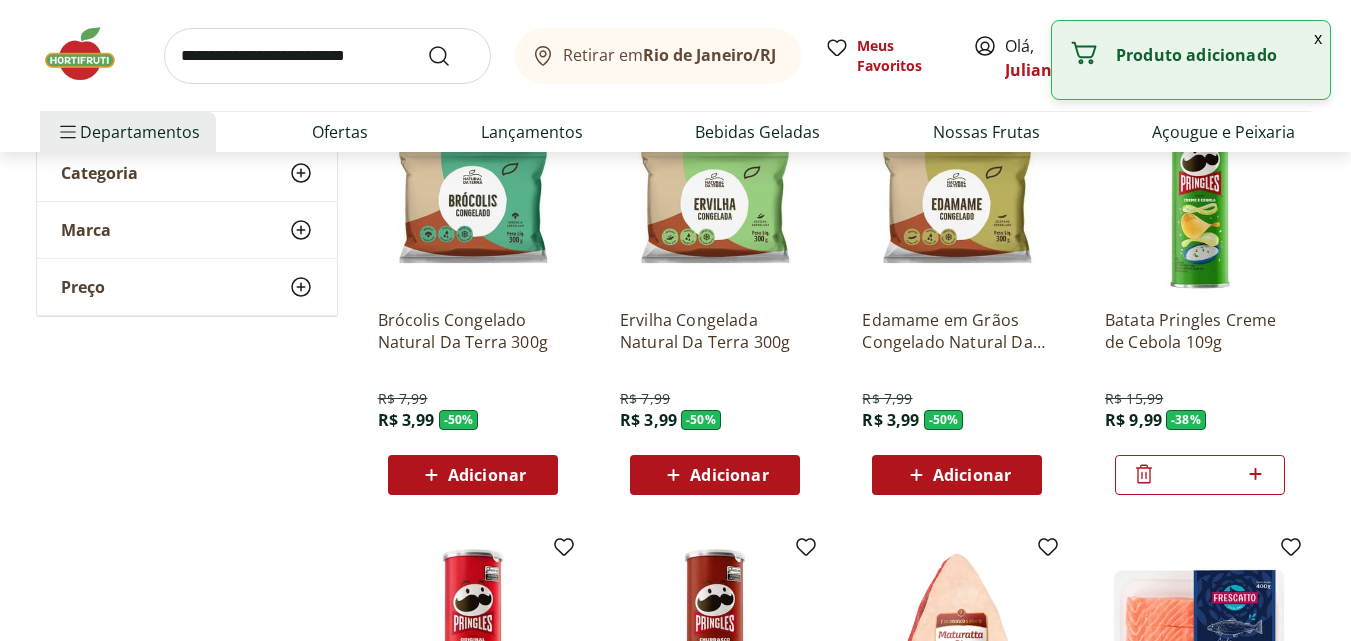 click 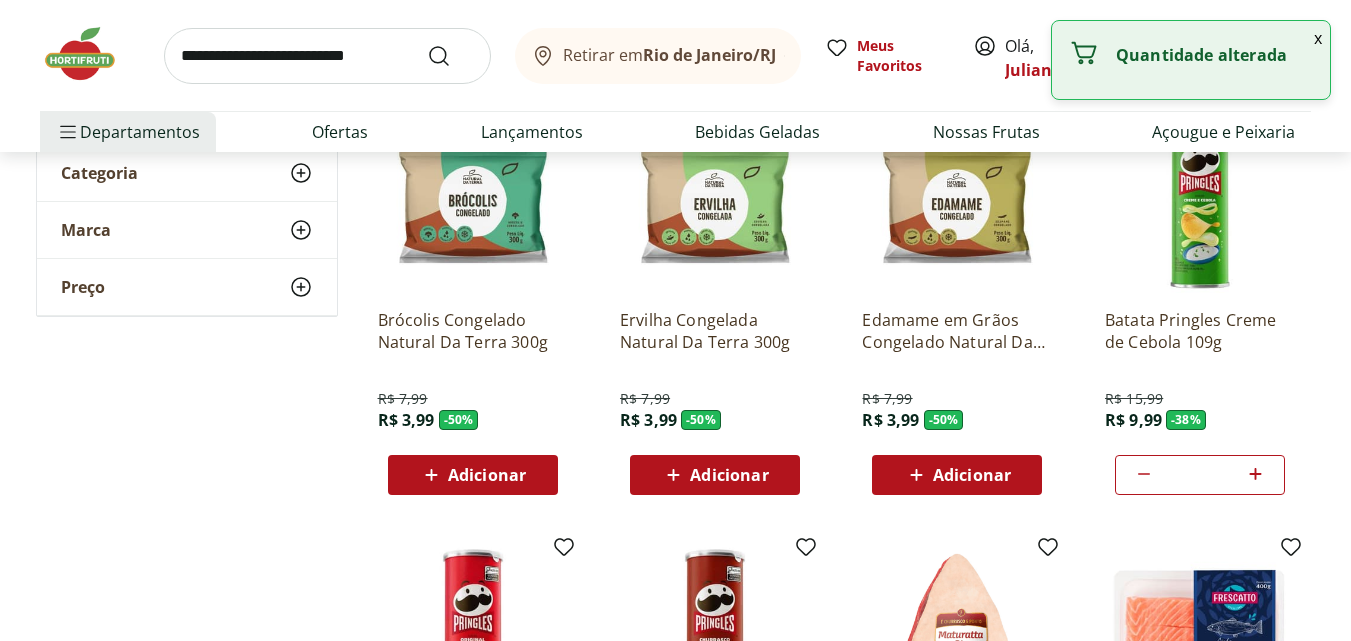 click 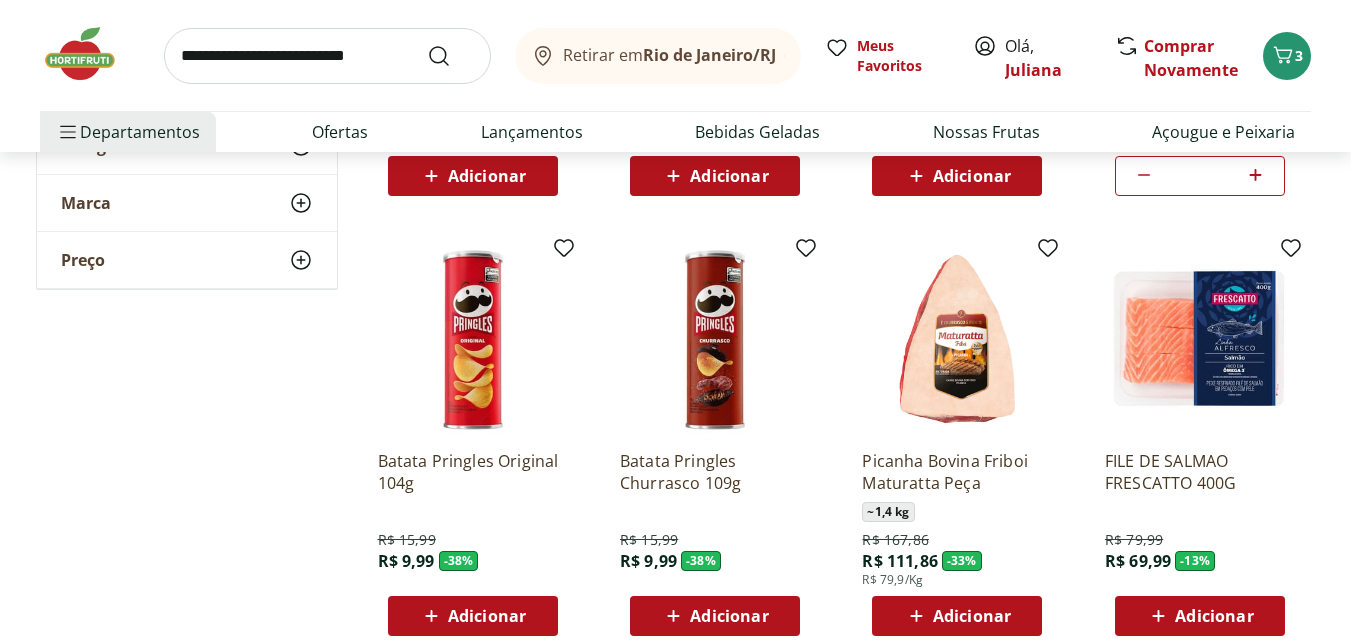 scroll, scrollTop: 557, scrollLeft: 0, axis: vertical 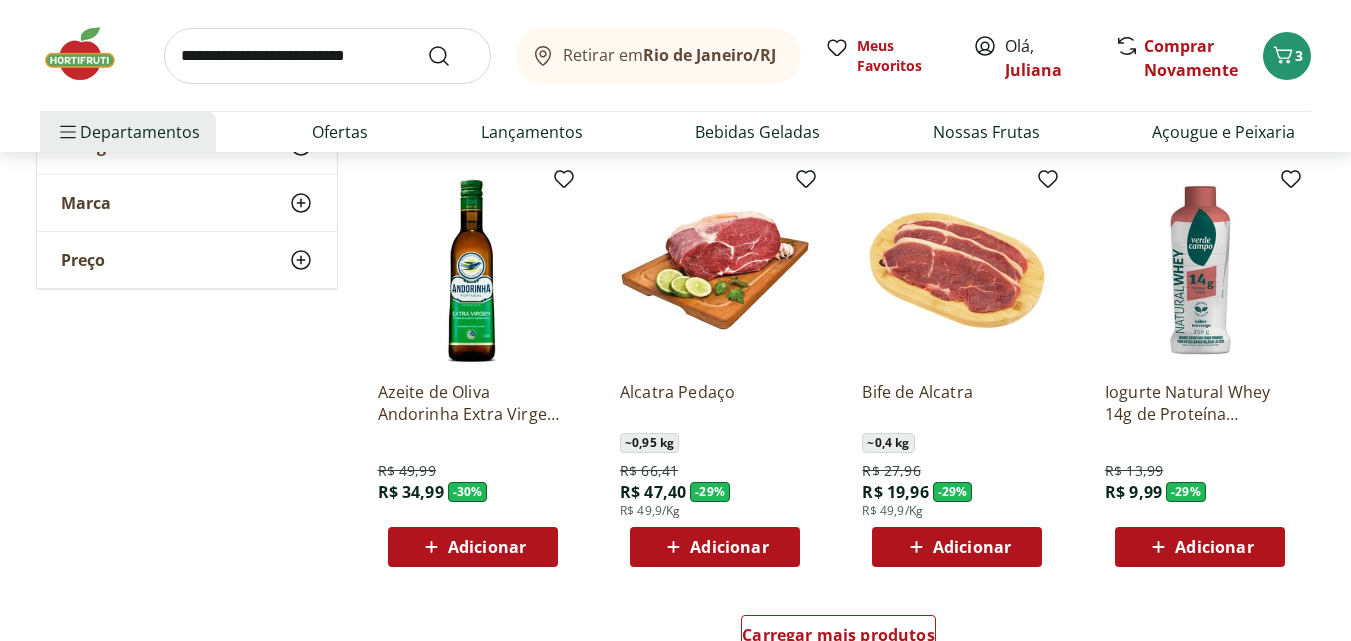 click on "Adicionar" at bounding box center [972, 547] 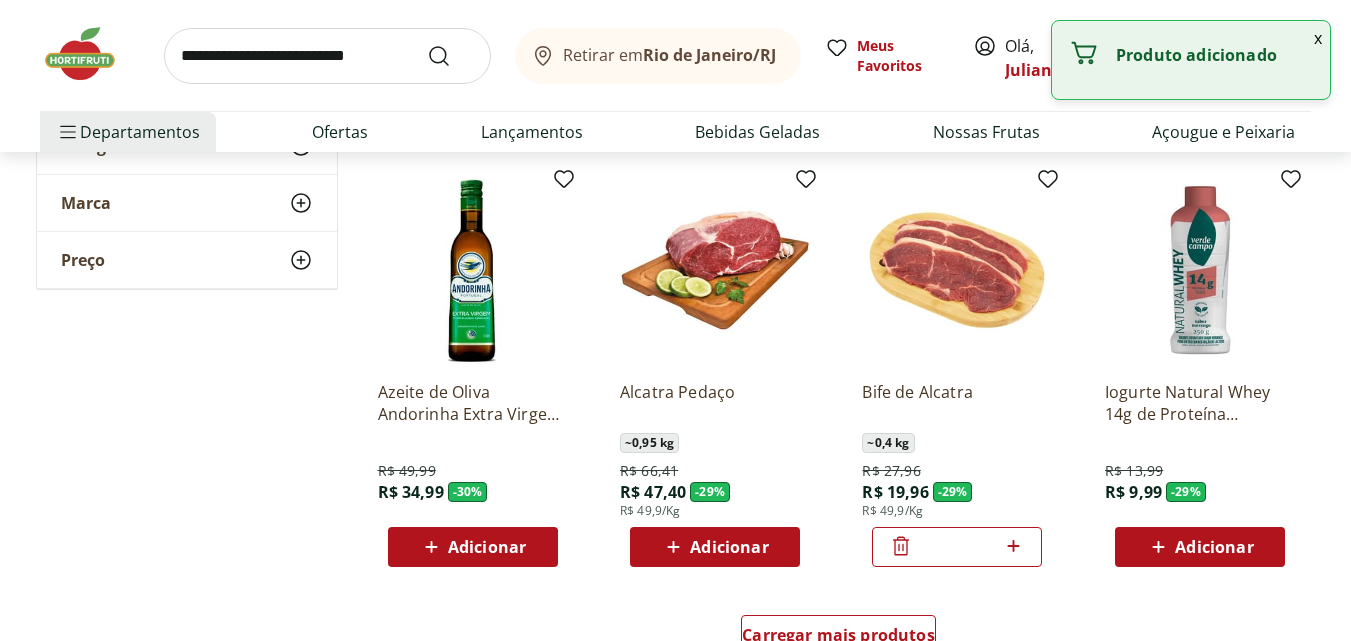 click 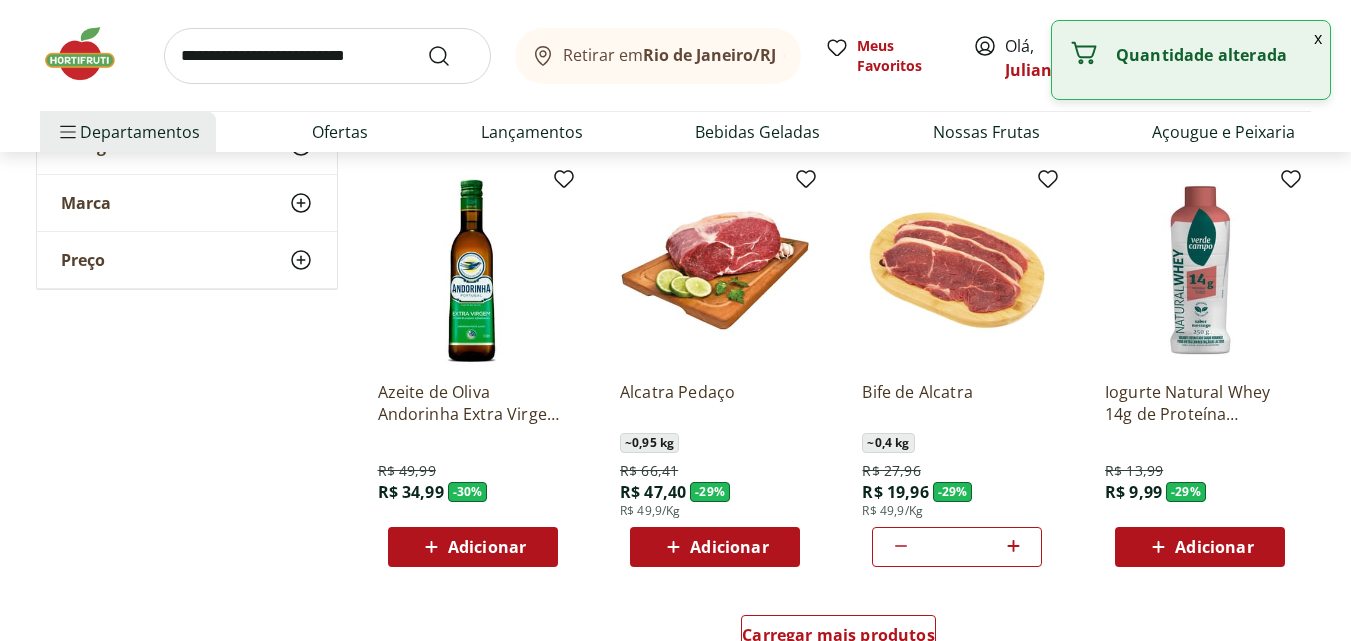 click 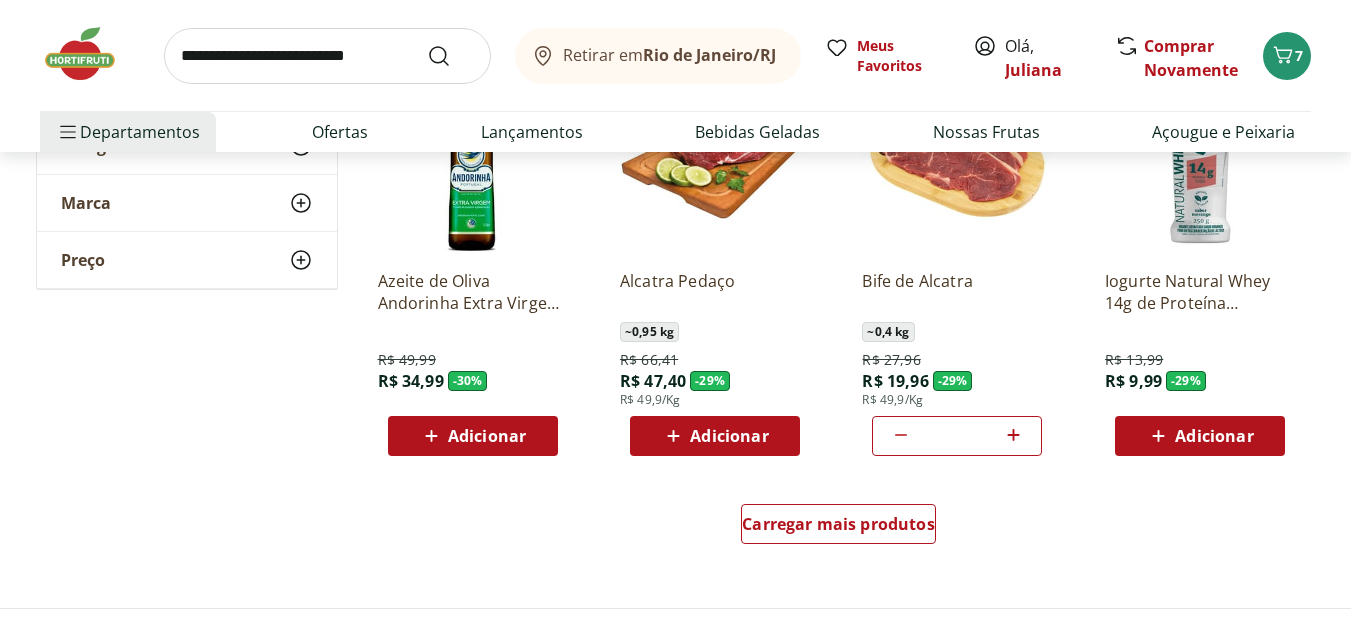 scroll, scrollTop: 1199, scrollLeft: 0, axis: vertical 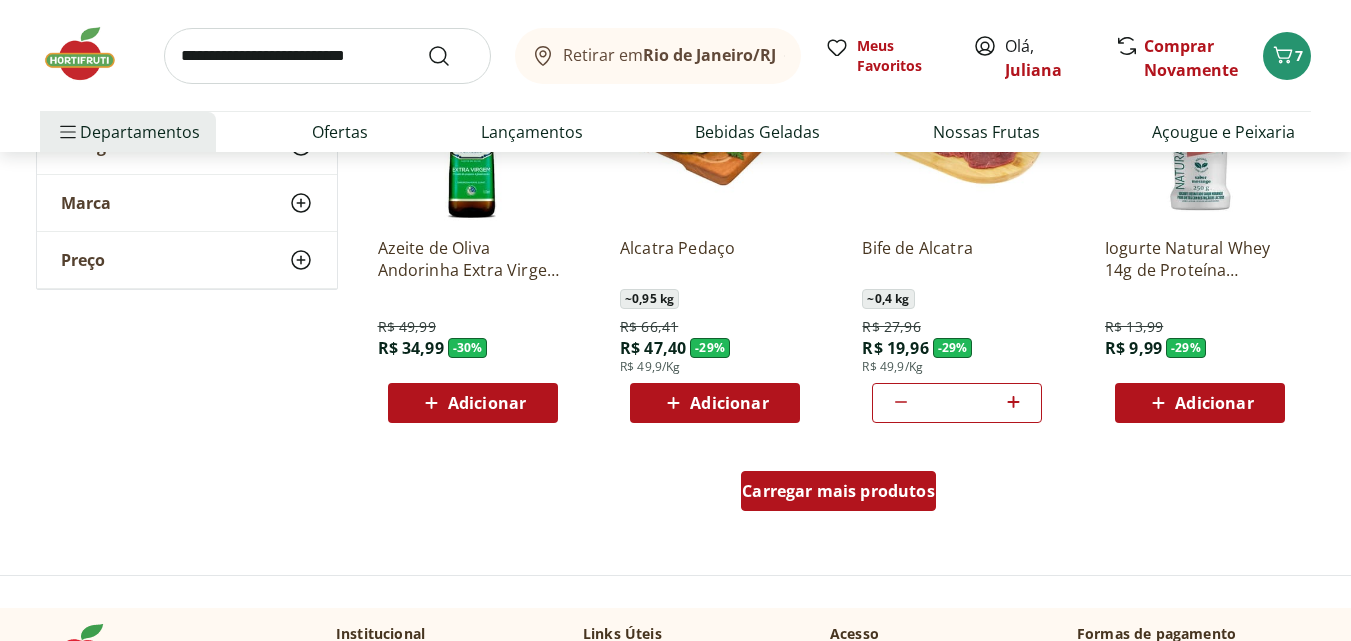 click on "Carregar mais produtos" at bounding box center [838, 491] 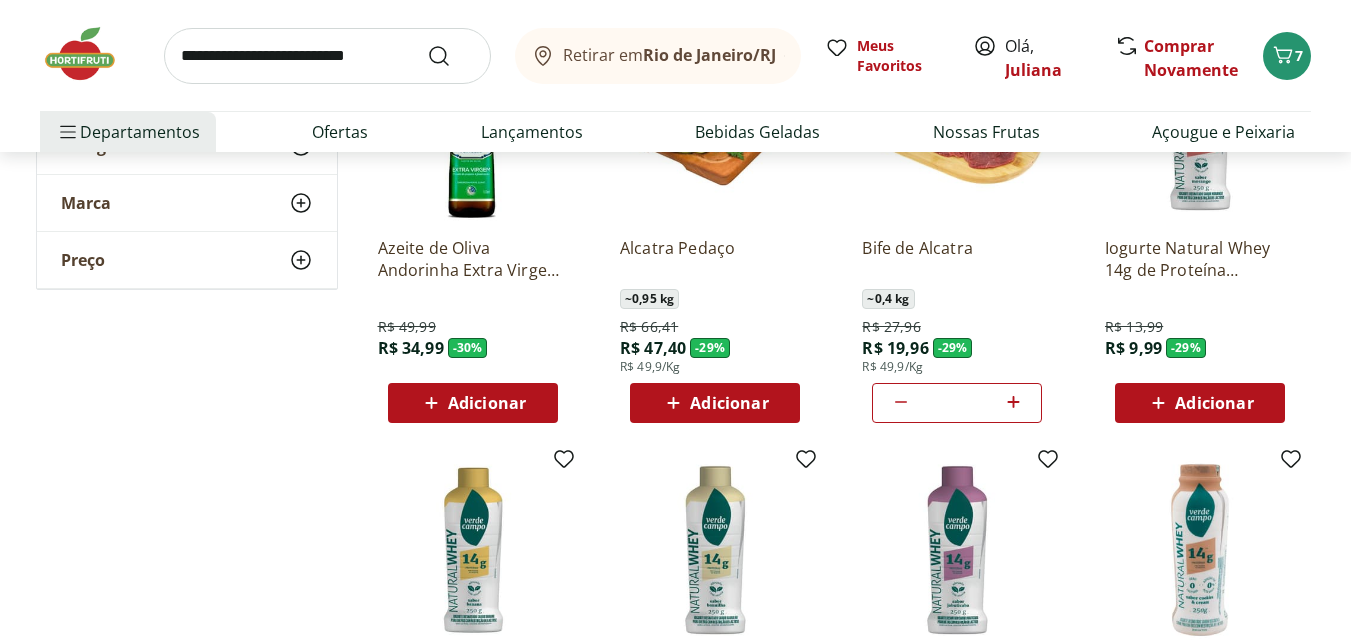 click on "Adicionar" at bounding box center [487, 403] 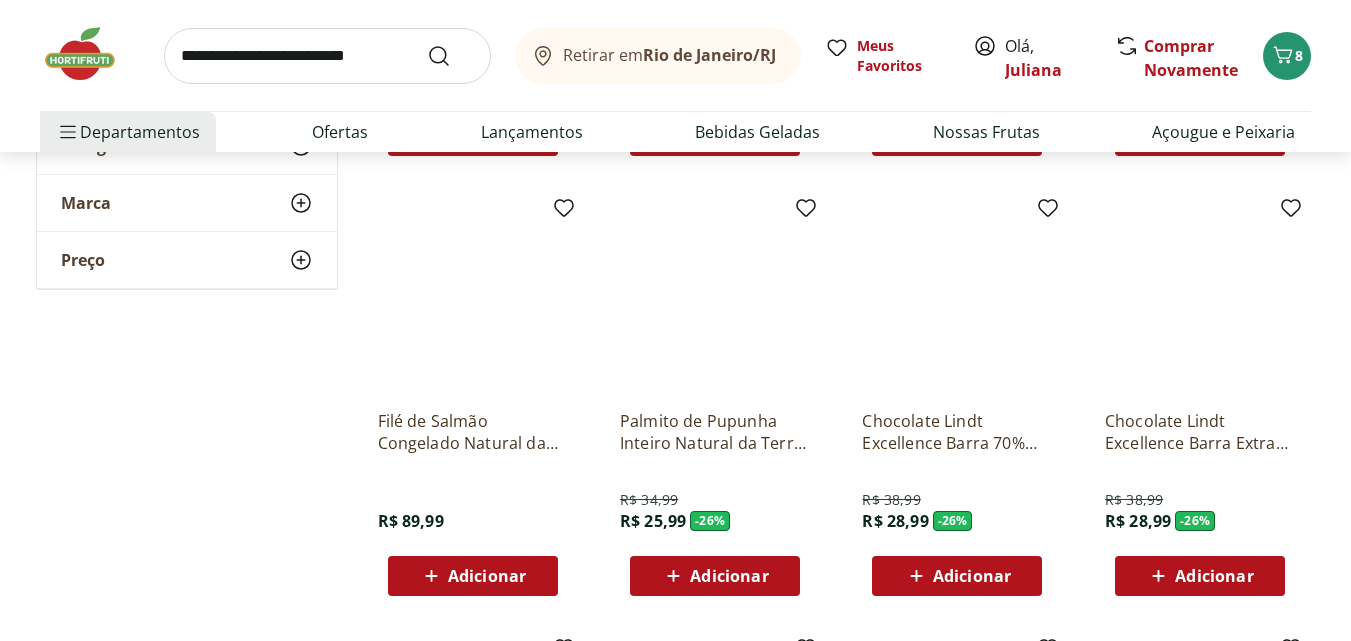 scroll, scrollTop: 1898, scrollLeft: 0, axis: vertical 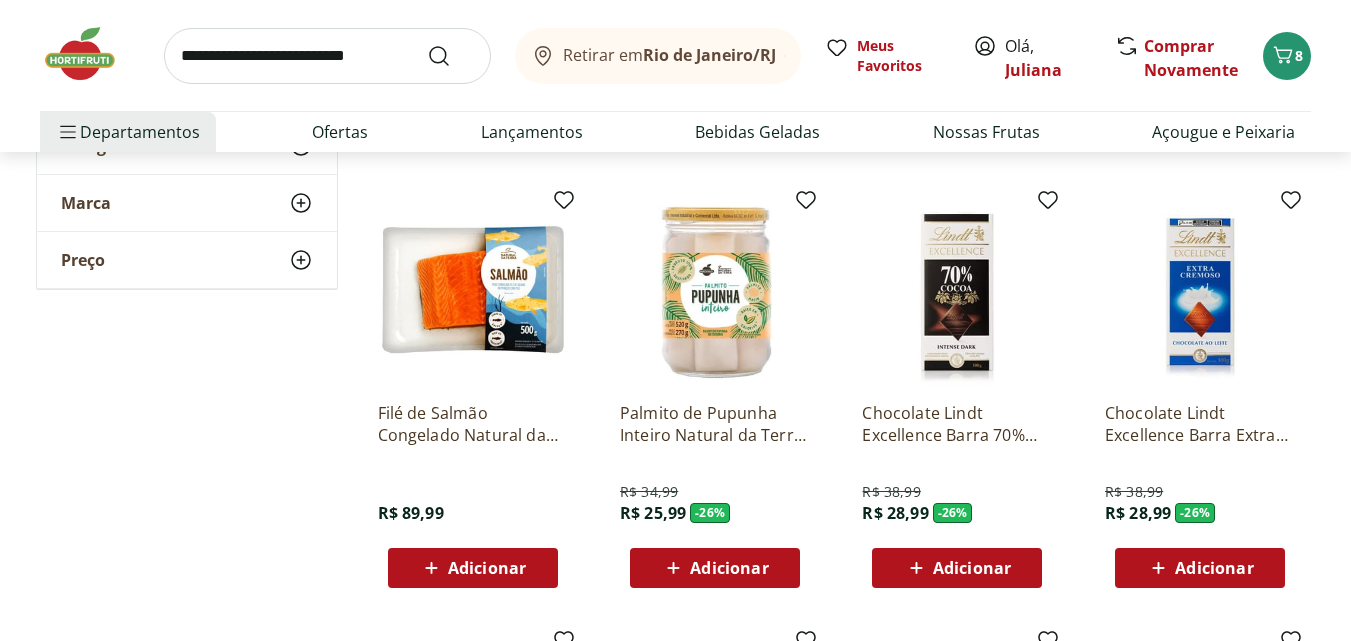 click on "Adicionar" at bounding box center (729, 568) 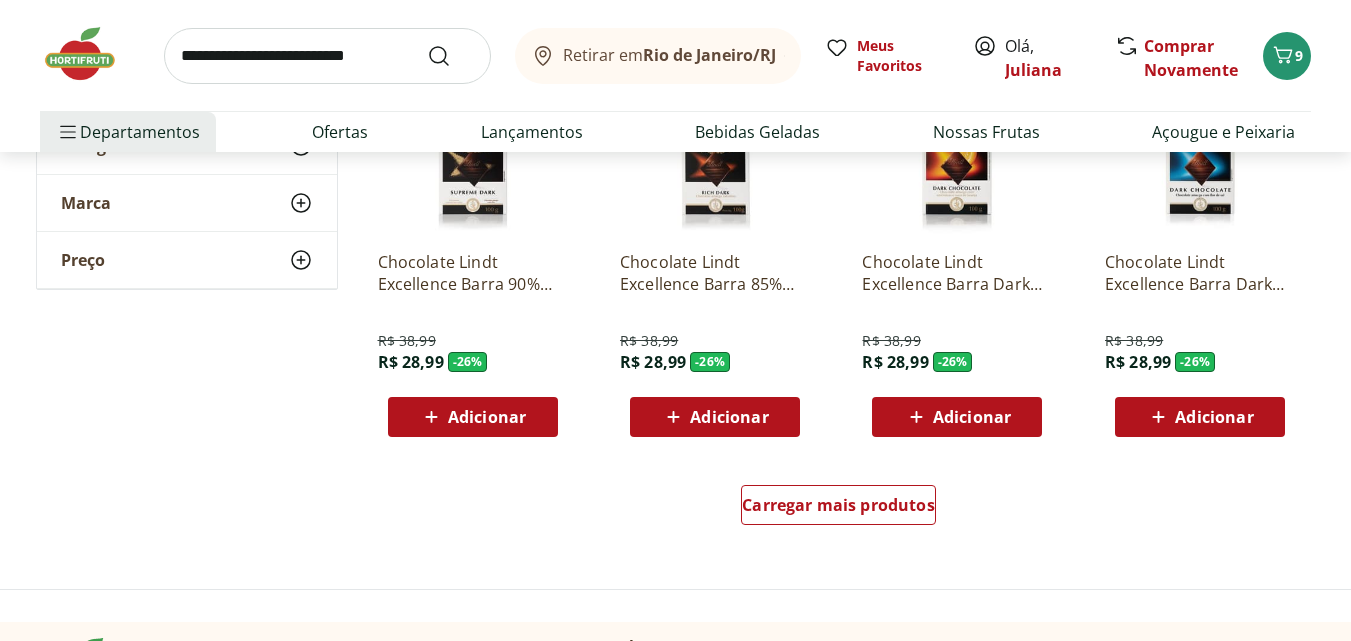 scroll, scrollTop: 2512, scrollLeft: 0, axis: vertical 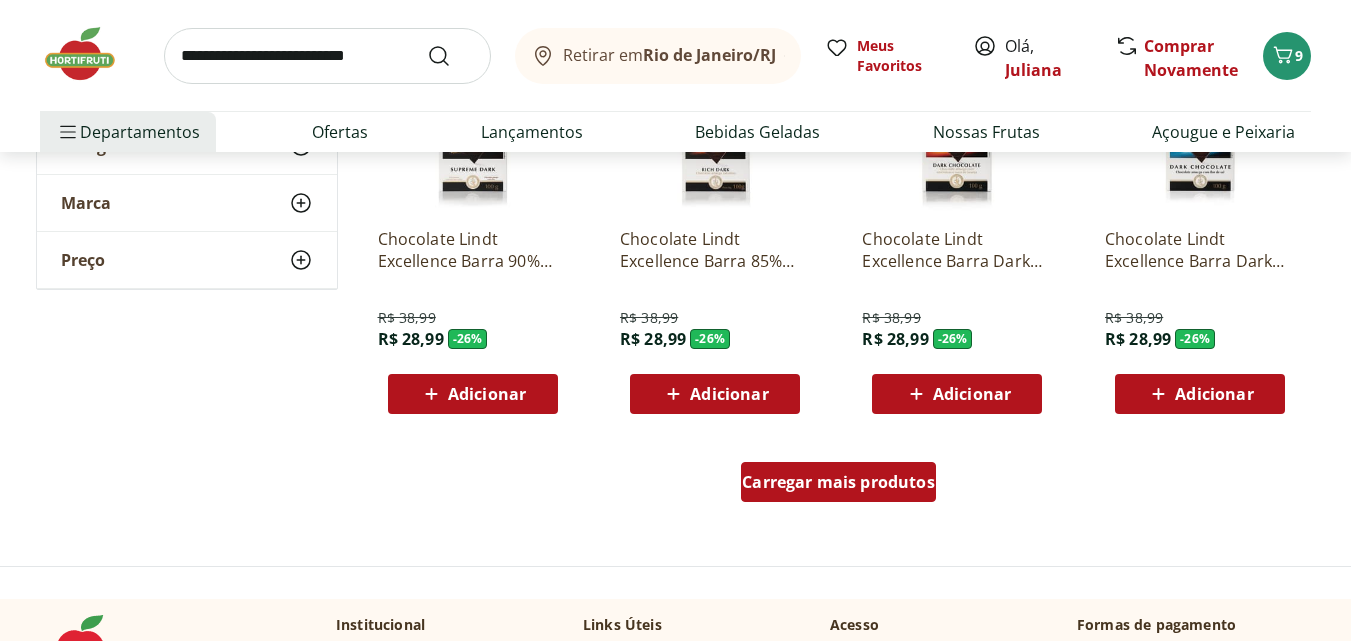 click on "Carregar mais produtos" at bounding box center (838, 482) 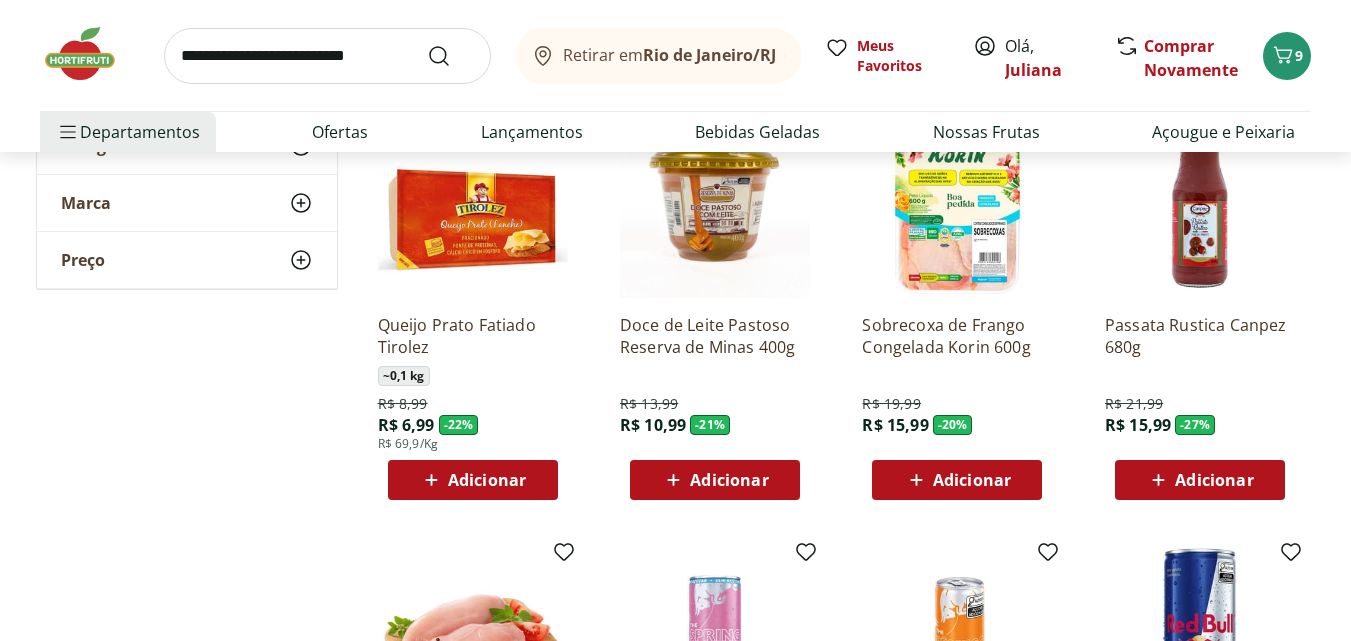 scroll, scrollTop: 2880, scrollLeft: 0, axis: vertical 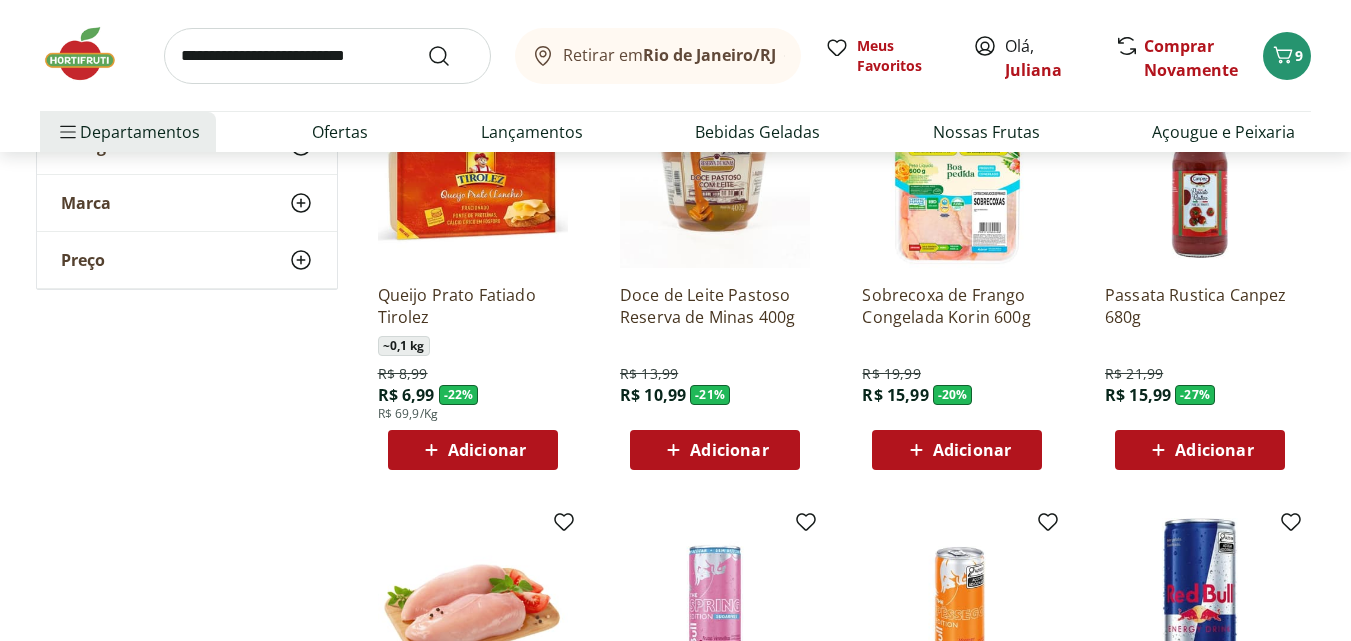 click 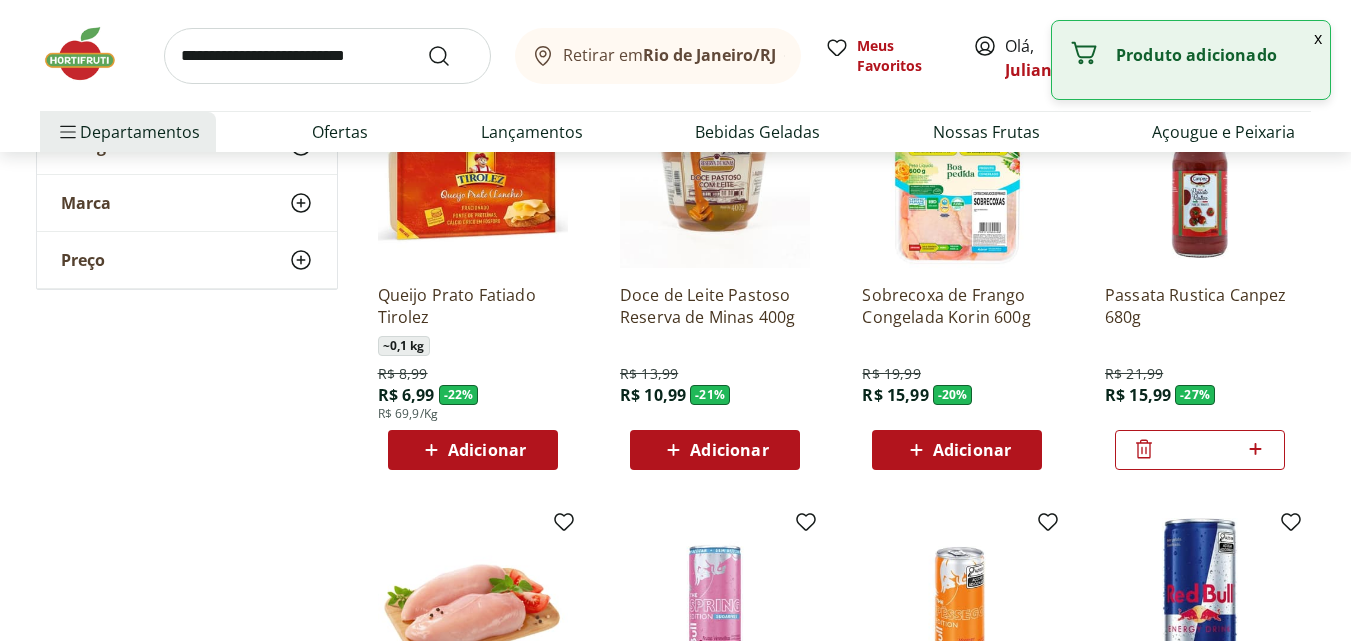 click 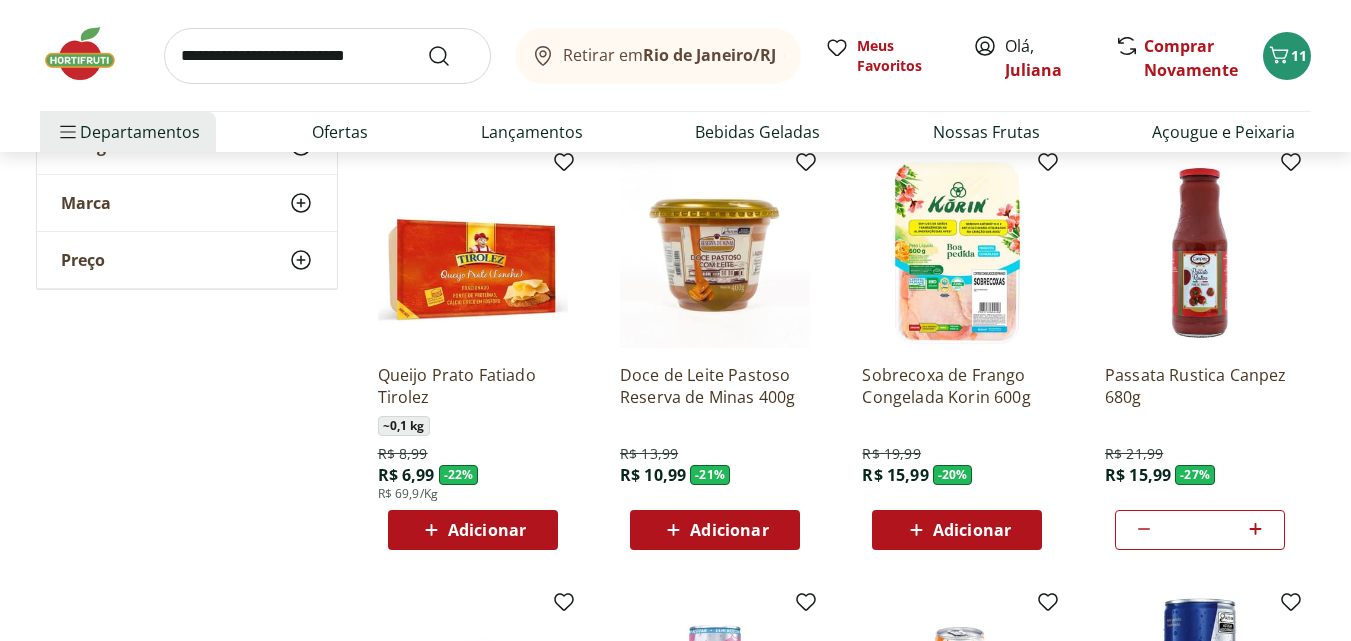 scroll, scrollTop: 2780, scrollLeft: 0, axis: vertical 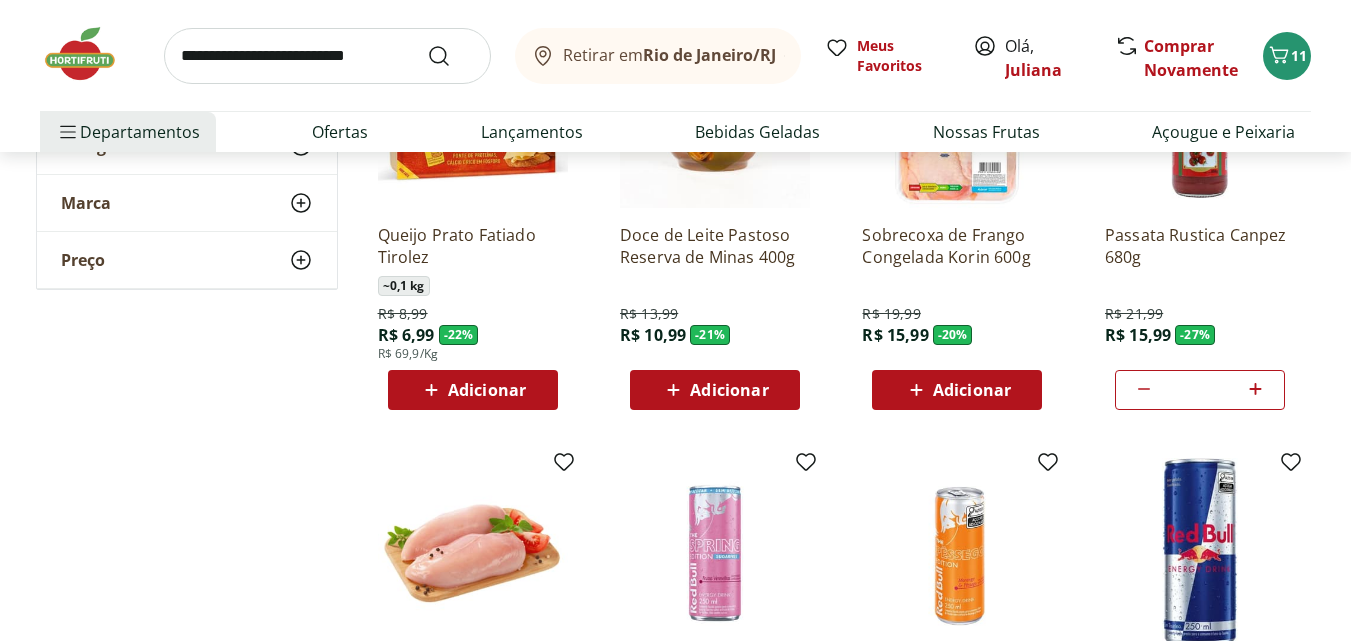 click on "Adicionar" at bounding box center (487, 390) 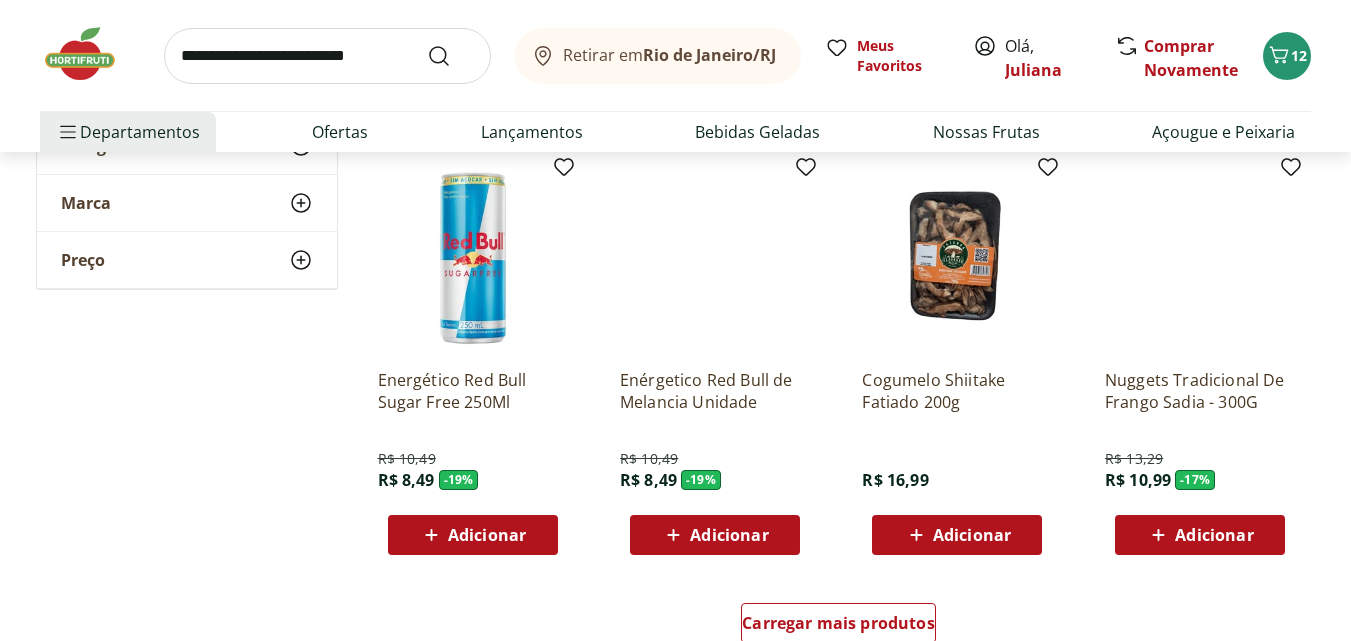 scroll, scrollTop: 3685, scrollLeft: 0, axis: vertical 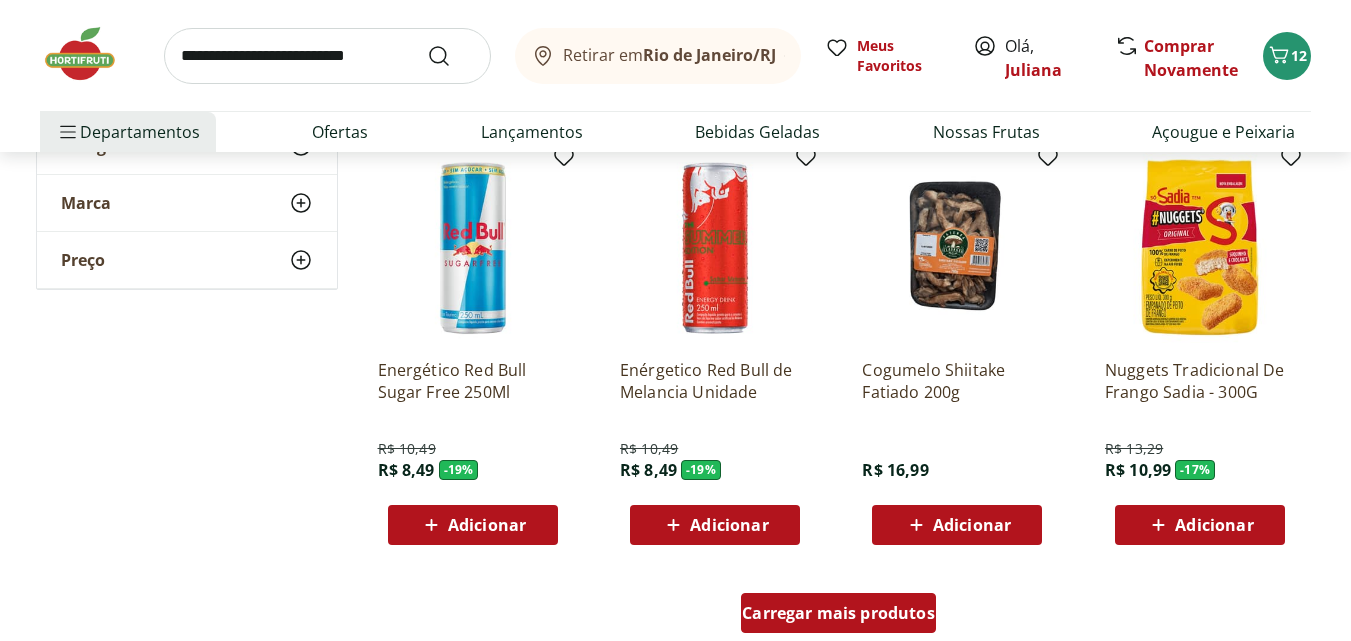 click on "Carregar mais produtos" at bounding box center [838, 613] 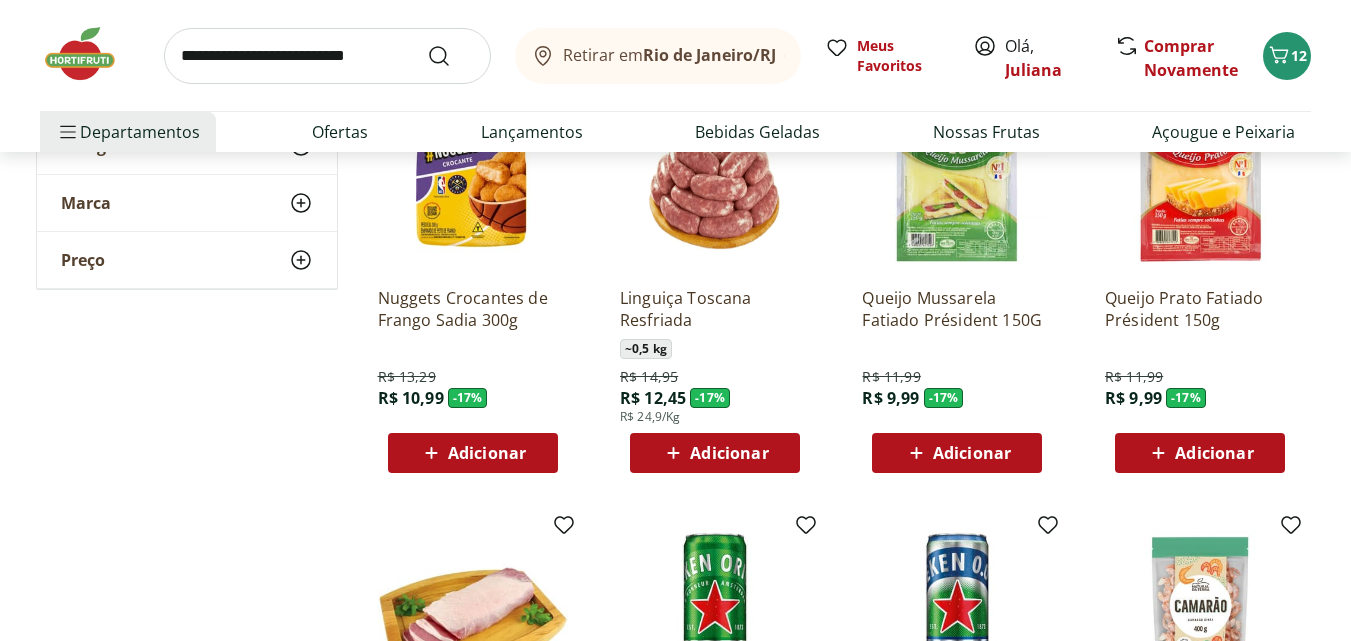scroll, scrollTop: 4060, scrollLeft: 0, axis: vertical 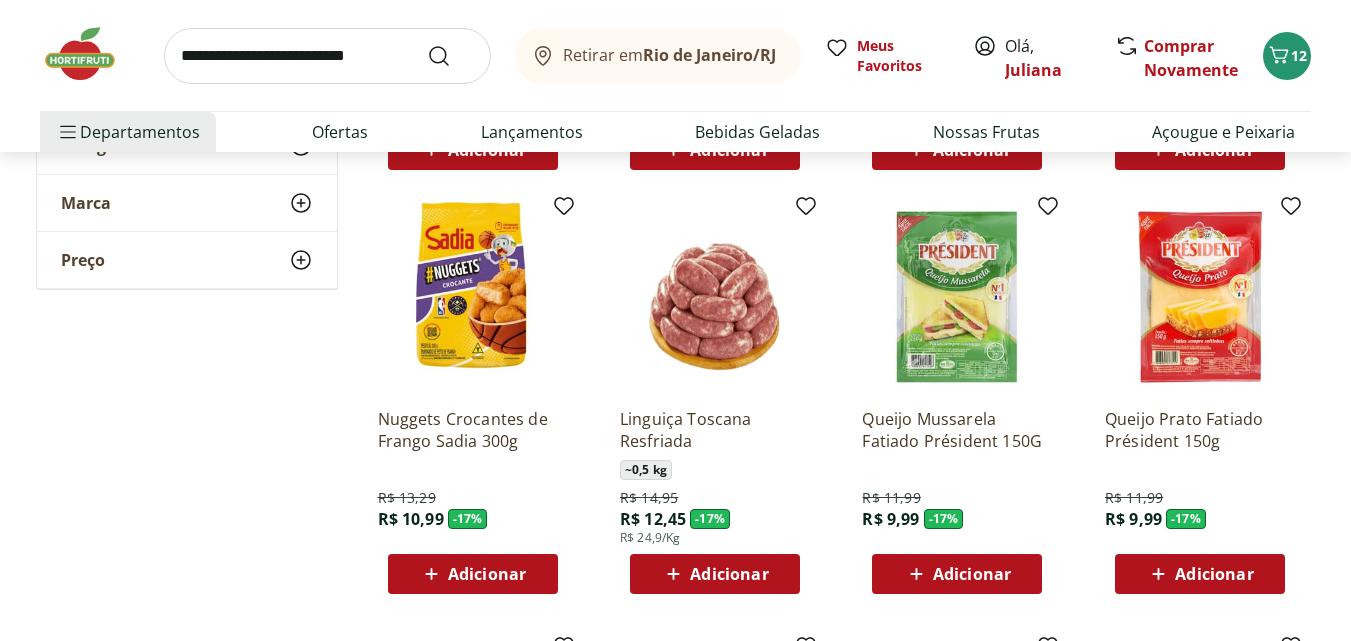 click on "Adicionar" at bounding box center [972, 574] 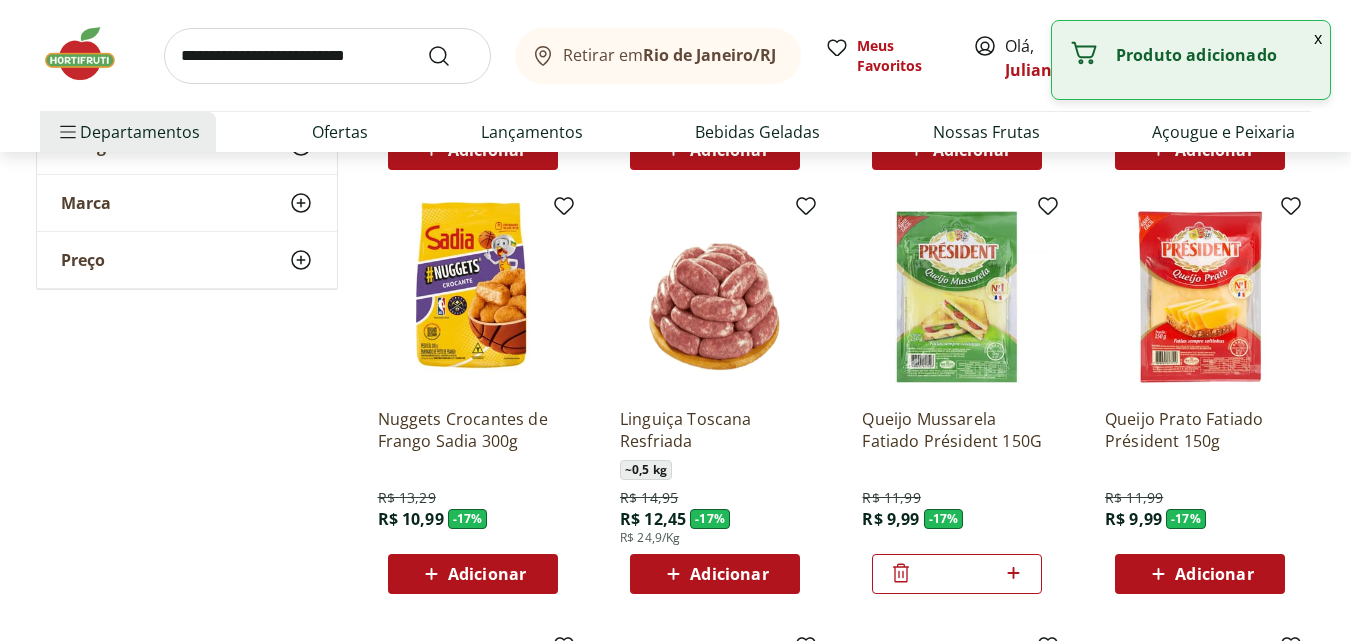 click 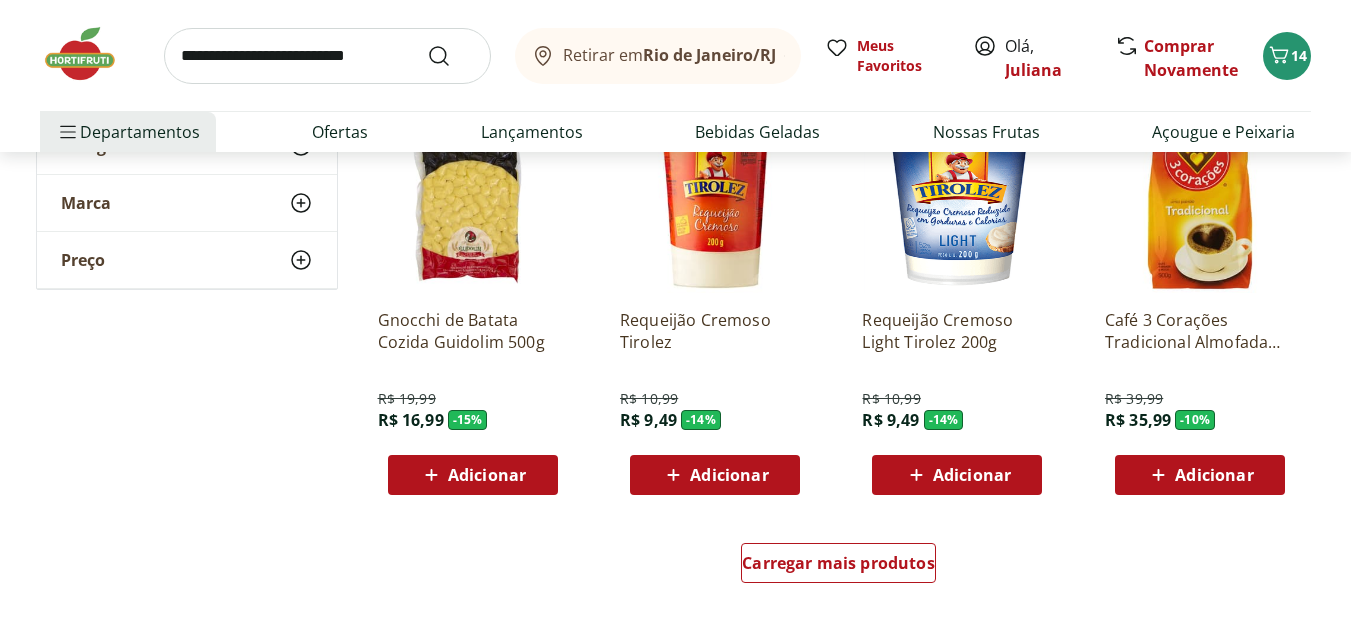 scroll, scrollTop: 5051, scrollLeft: 0, axis: vertical 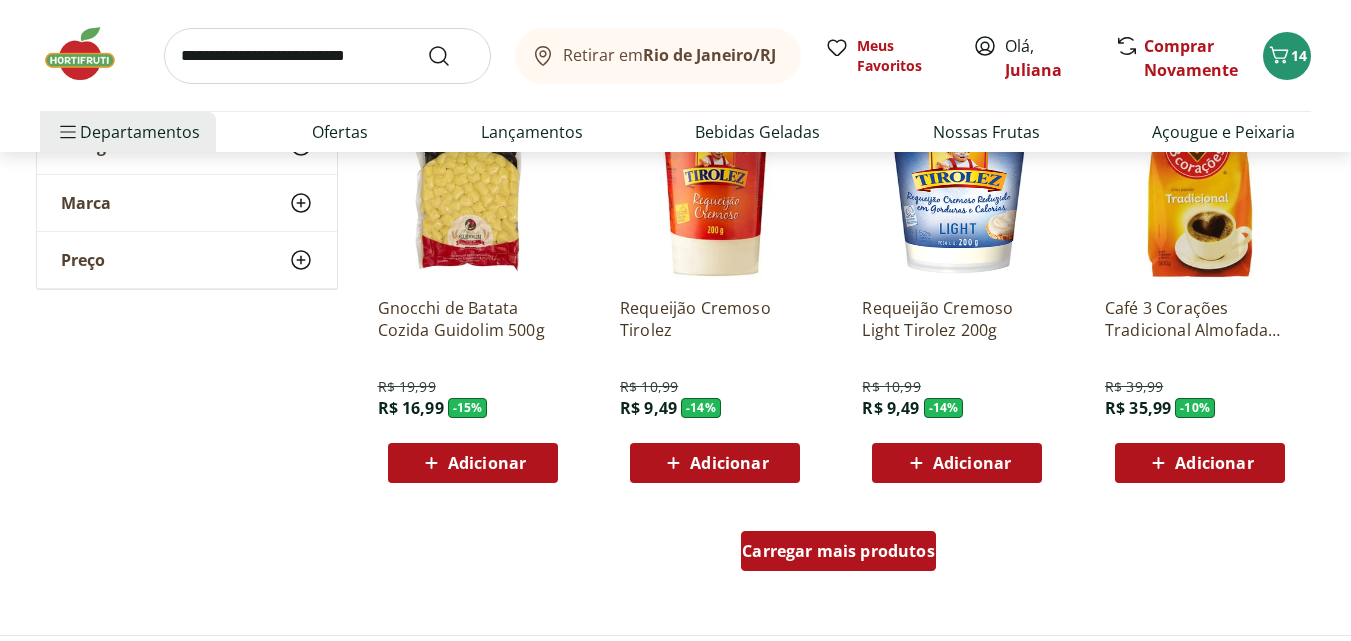 click on "Carregar mais produtos" at bounding box center [838, 551] 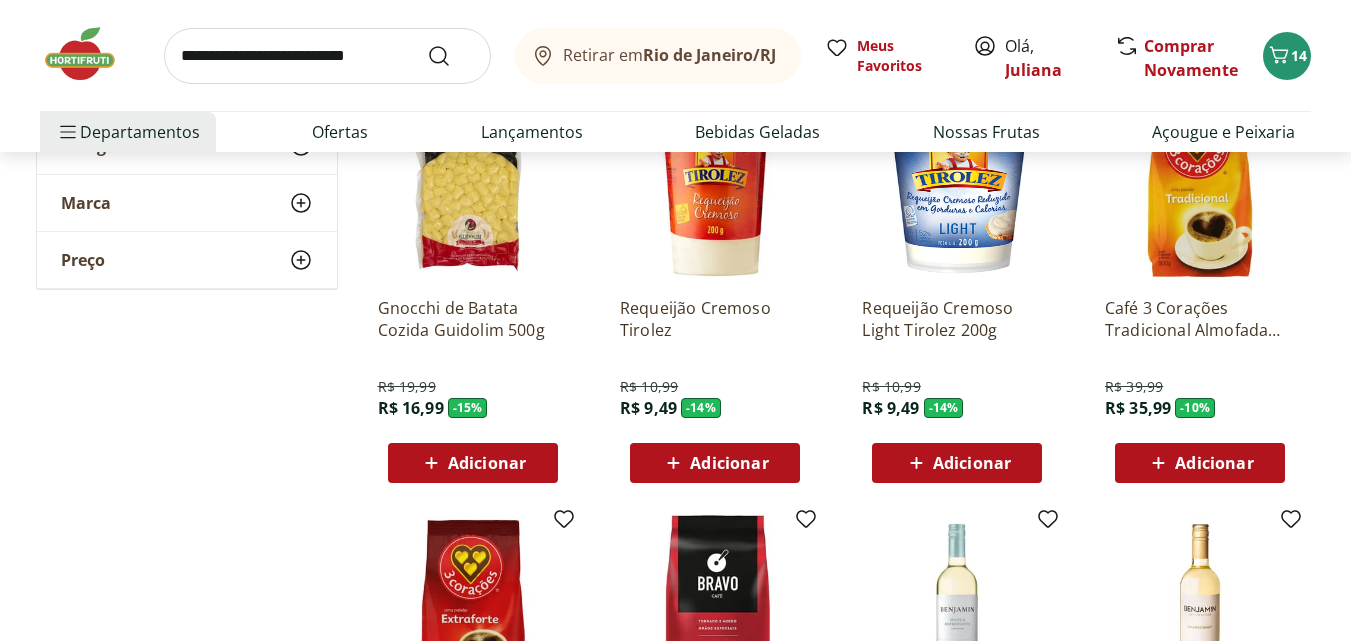 click 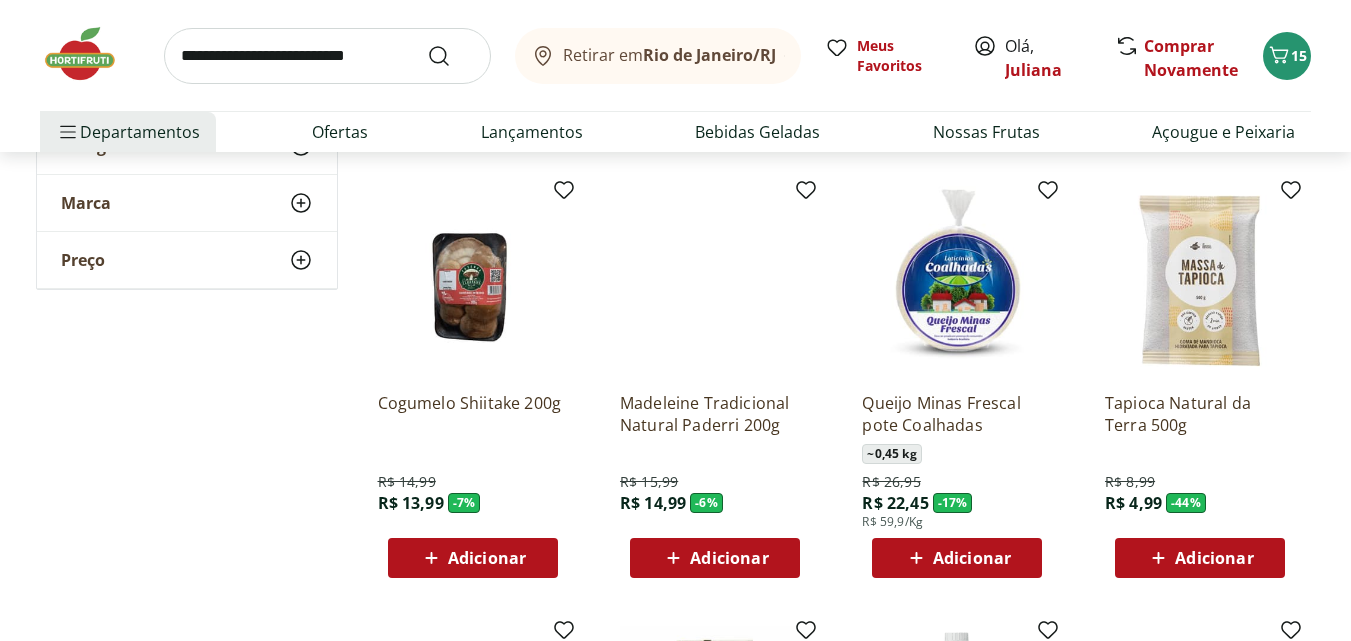scroll, scrollTop: 5834, scrollLeft: 0, axis: vertical 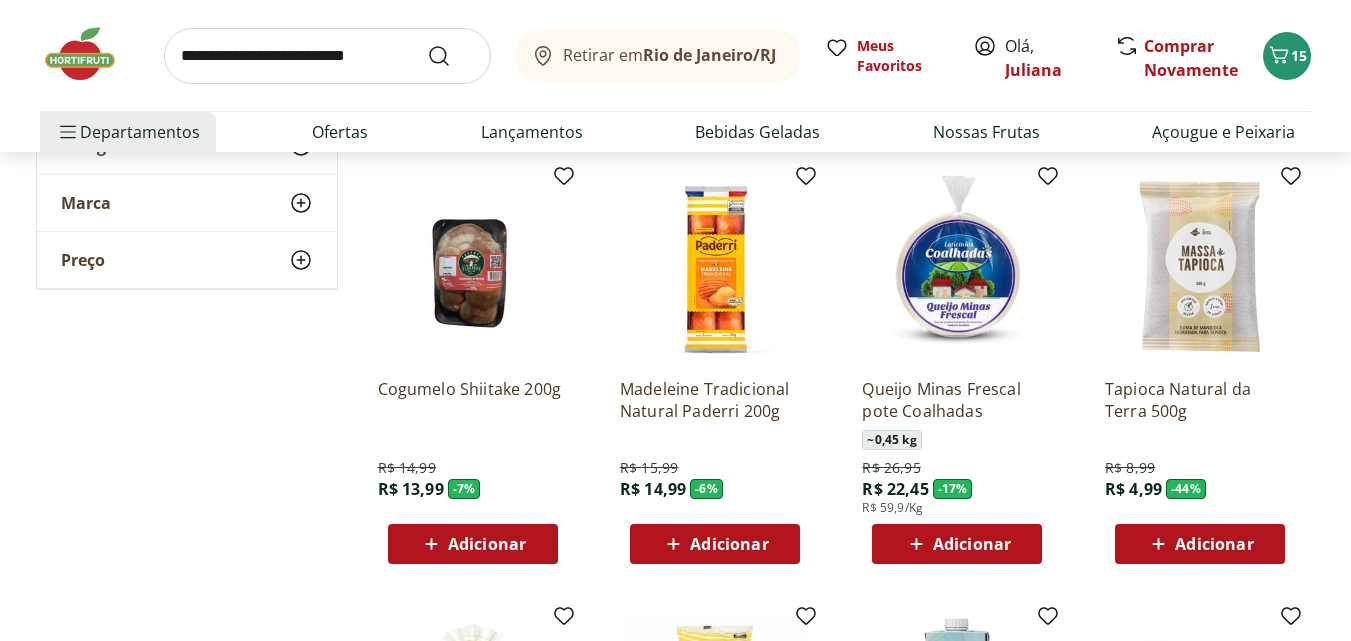 click on "Adicionar" at bounding box center [1214, 544] 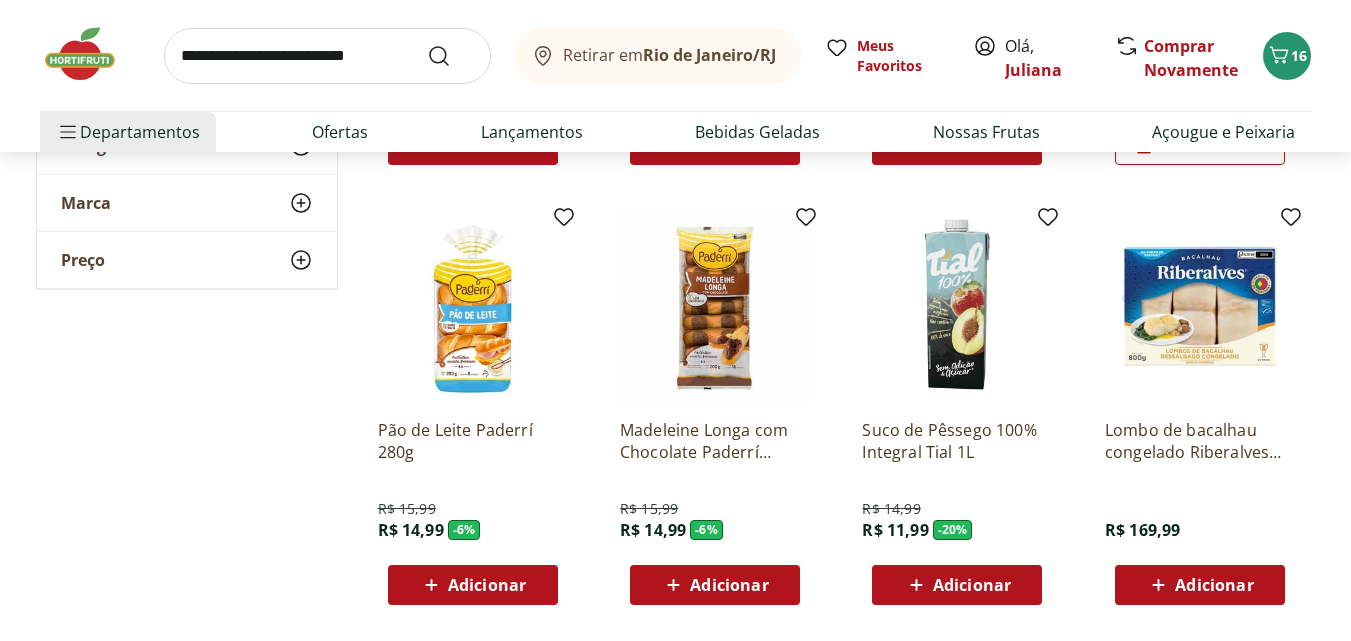 scroll, scrollTop: 6247, scrollLeft: 0, axis: vertical 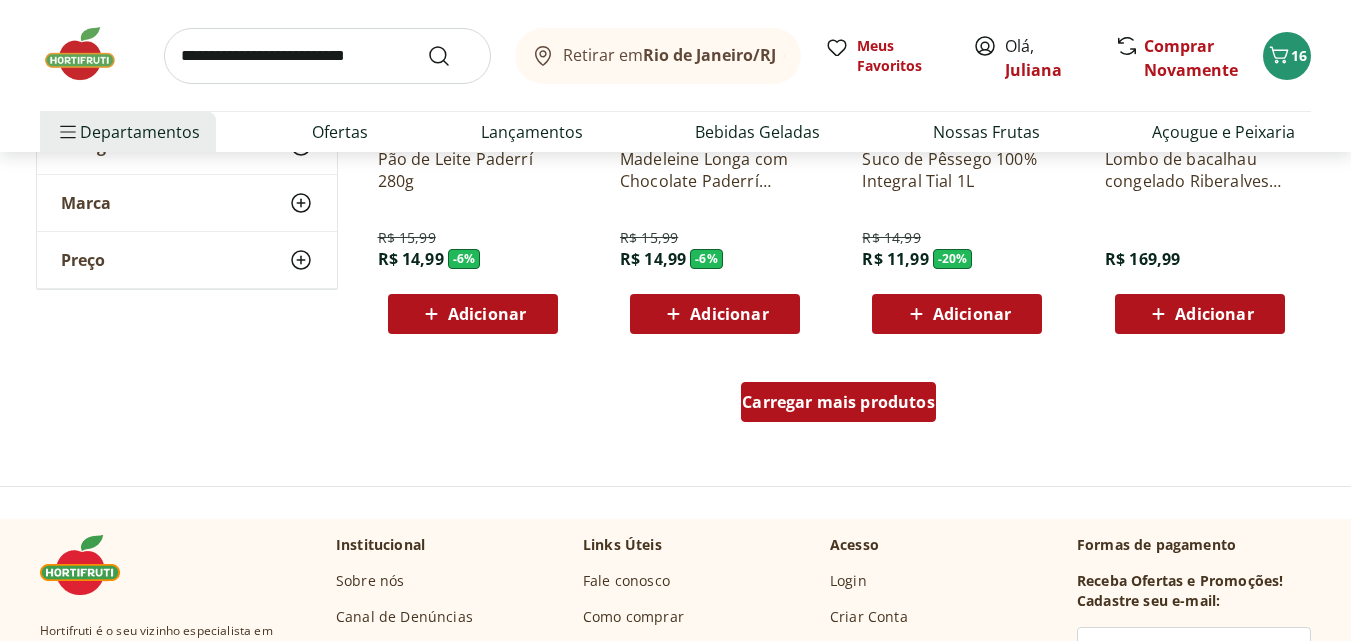 click on "Carregar mais produtos" at bounding box center [838, 402] 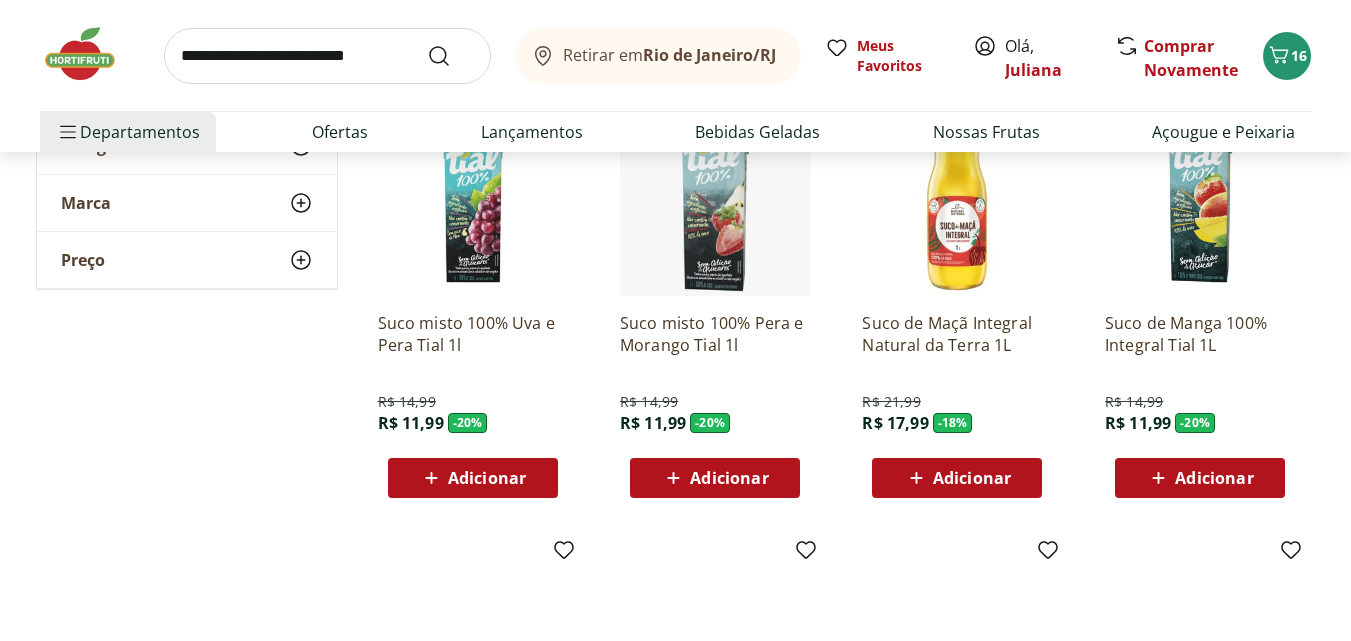 scroll, scrollTop: 6780, scrollLeft: 0, axis: vertical 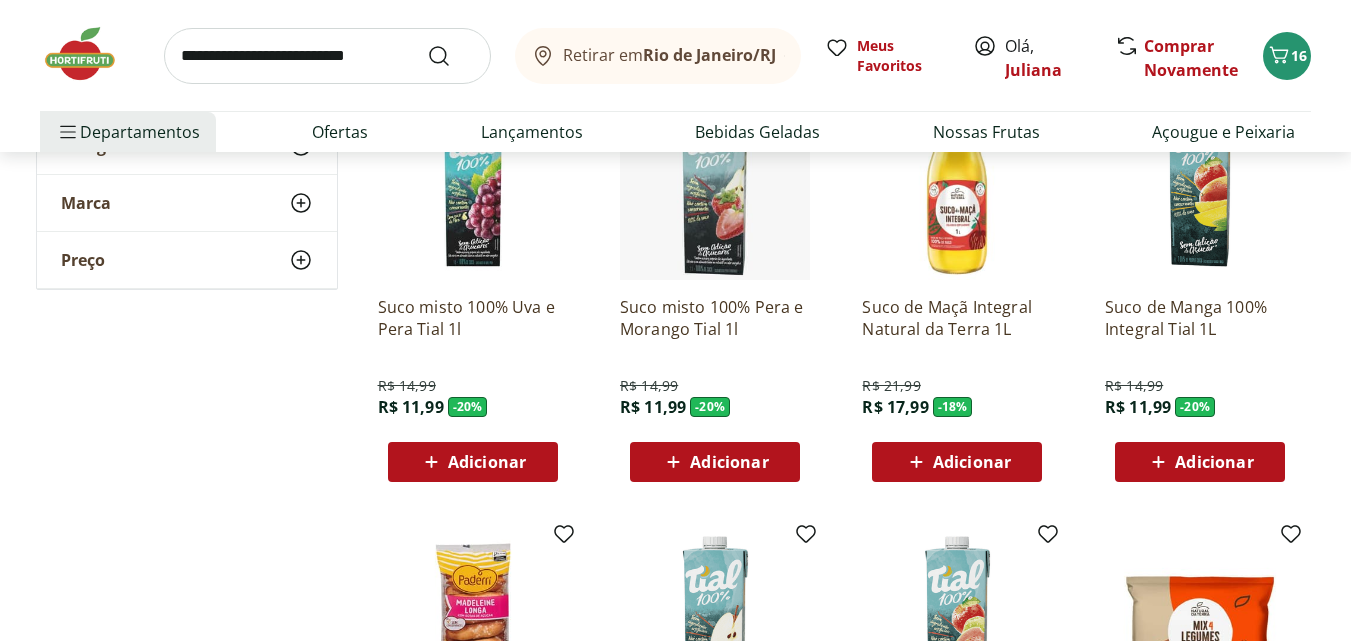 click on "Adicionar" at bounding box center [972, 462] 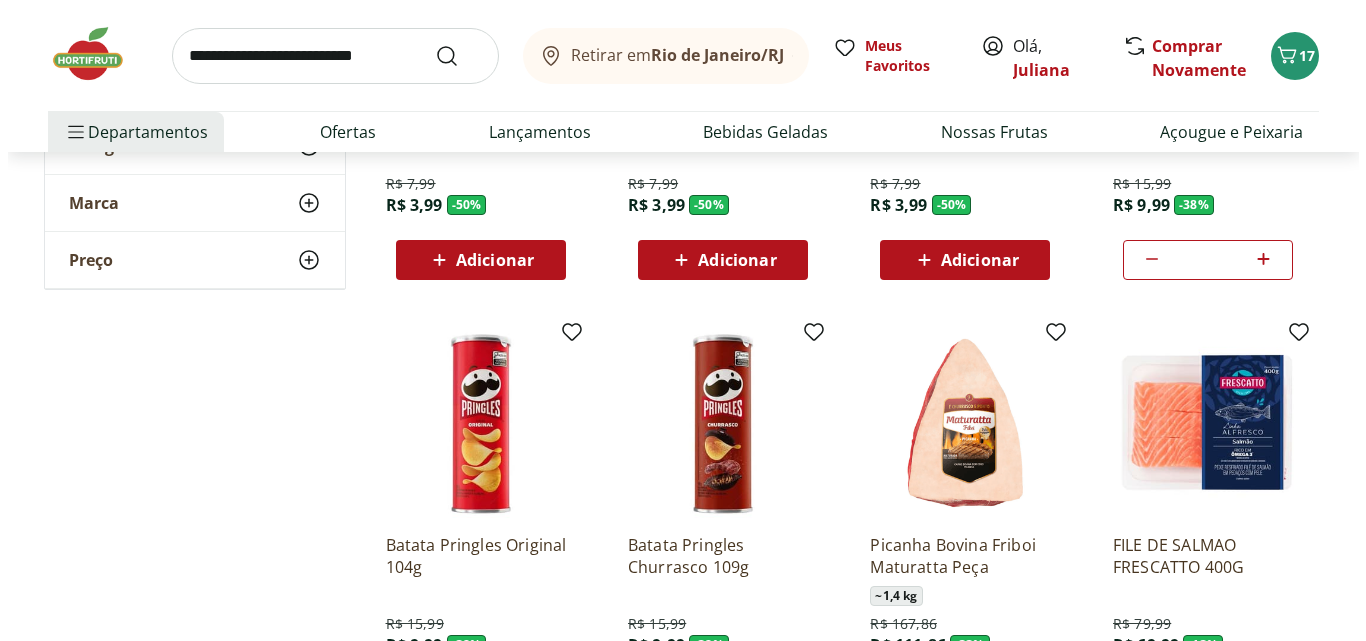 scroll, scrollTop: 0, scrollLeft: 0, axis: both 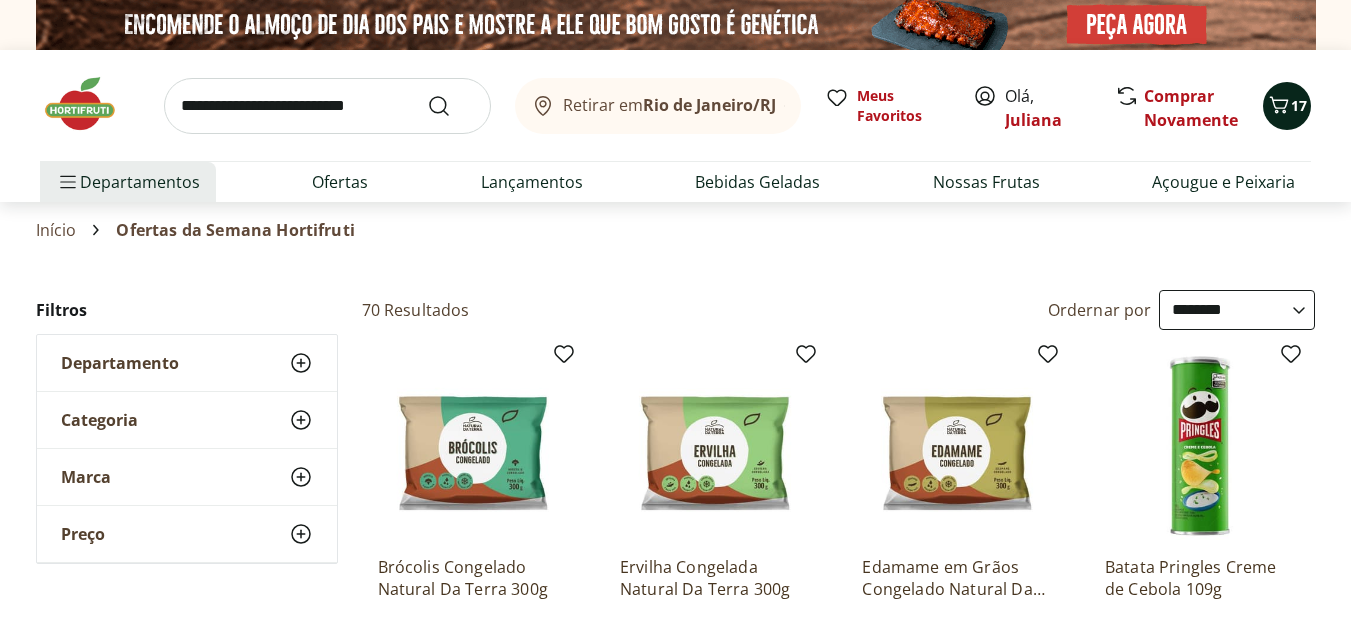 click on "17" at bounding box center [1287, 106] 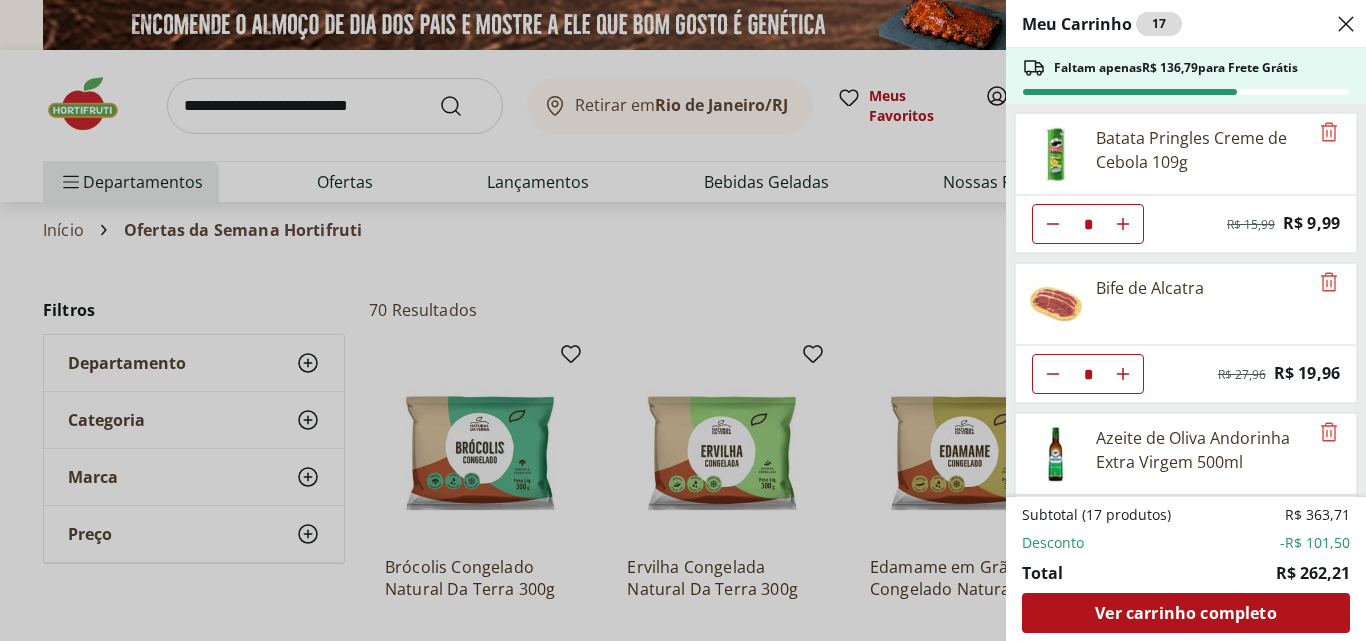 click 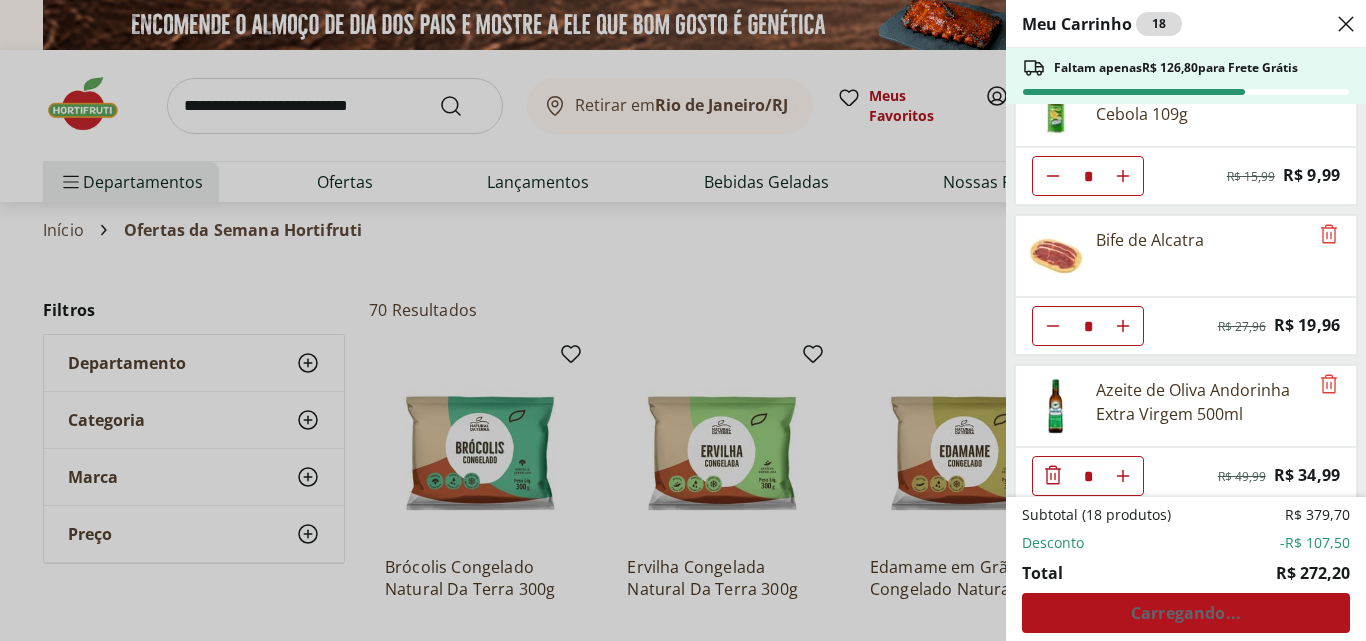 scroll, scrollTop: 52, scrollLeft: 0, axis: vertical 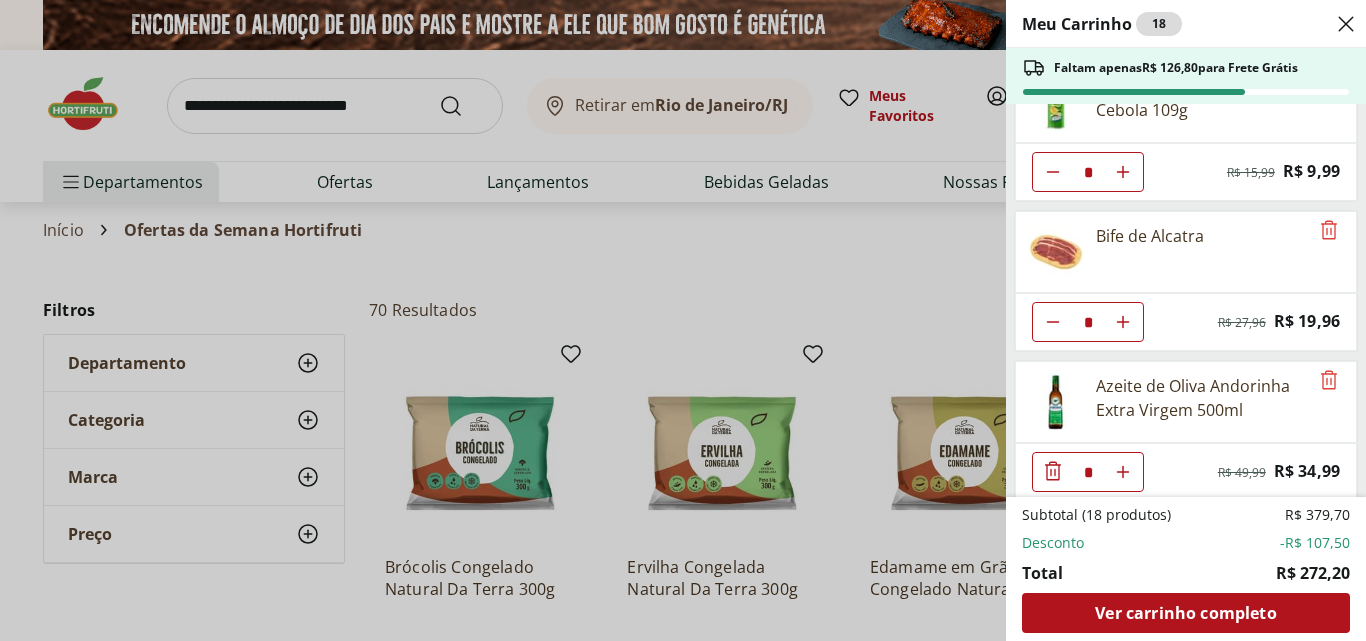 click 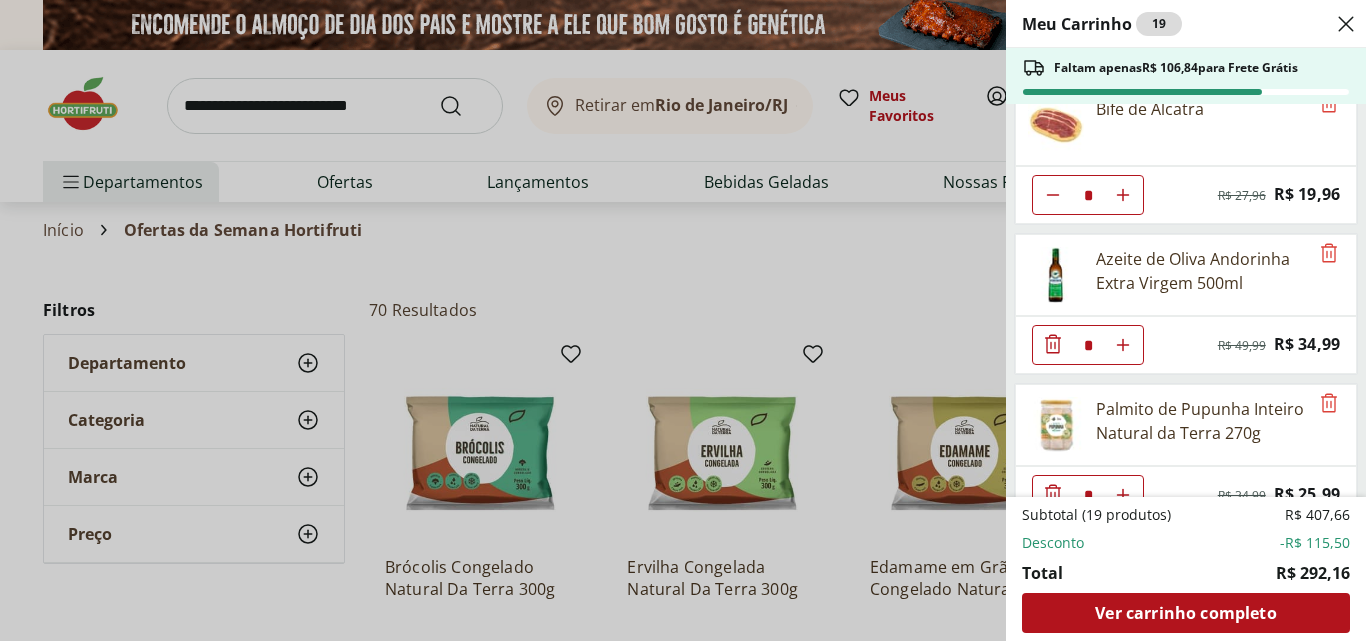 scroll, scrollTop: 184, scrollLeft: 0, axis: vertical 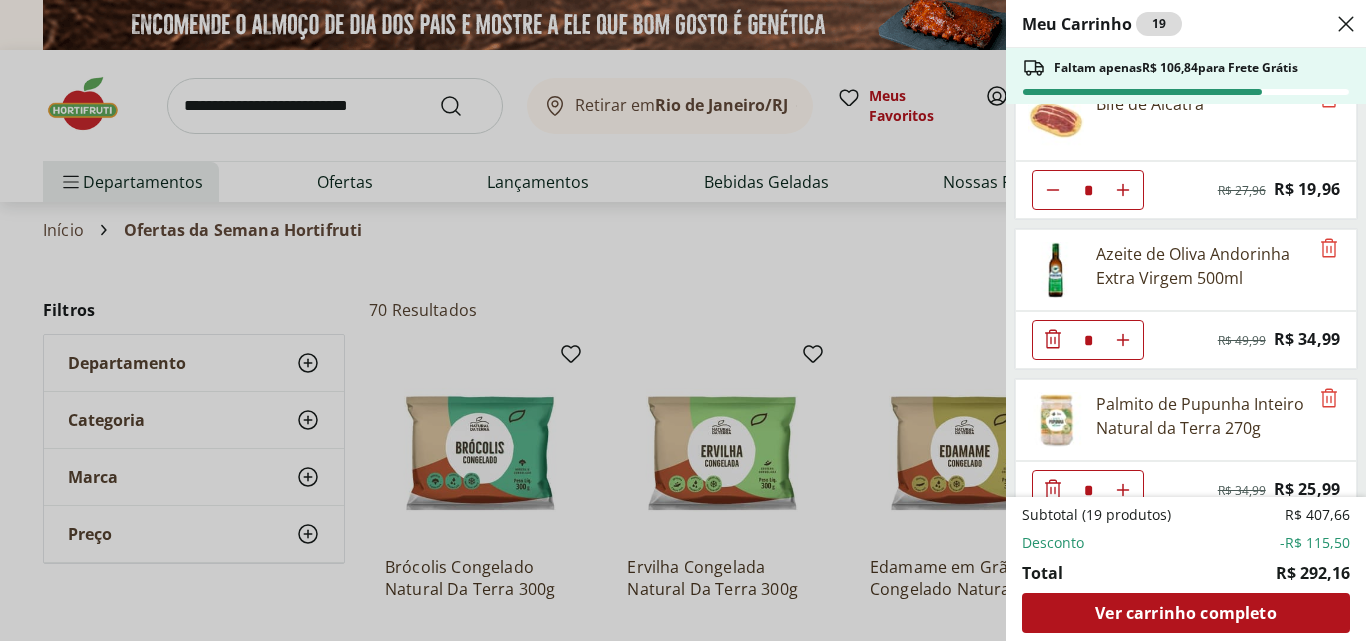 click 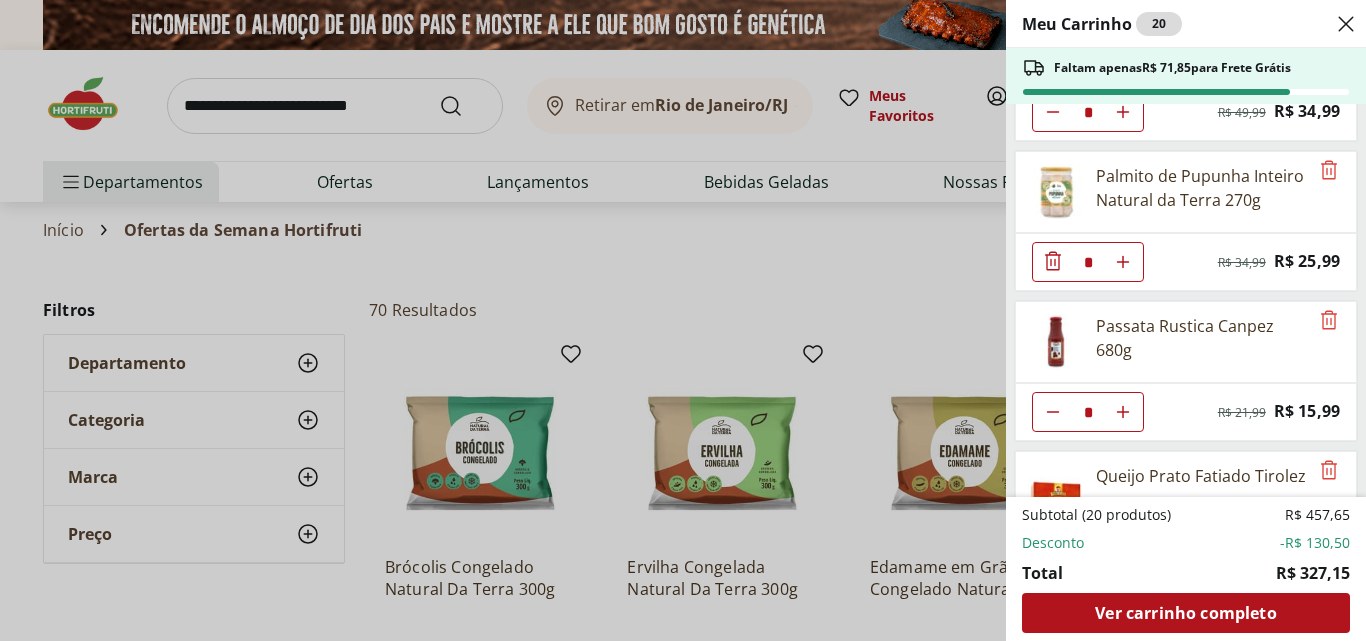 scroll, scrollTop: 407, scrollLeft: 0, axis: vertical 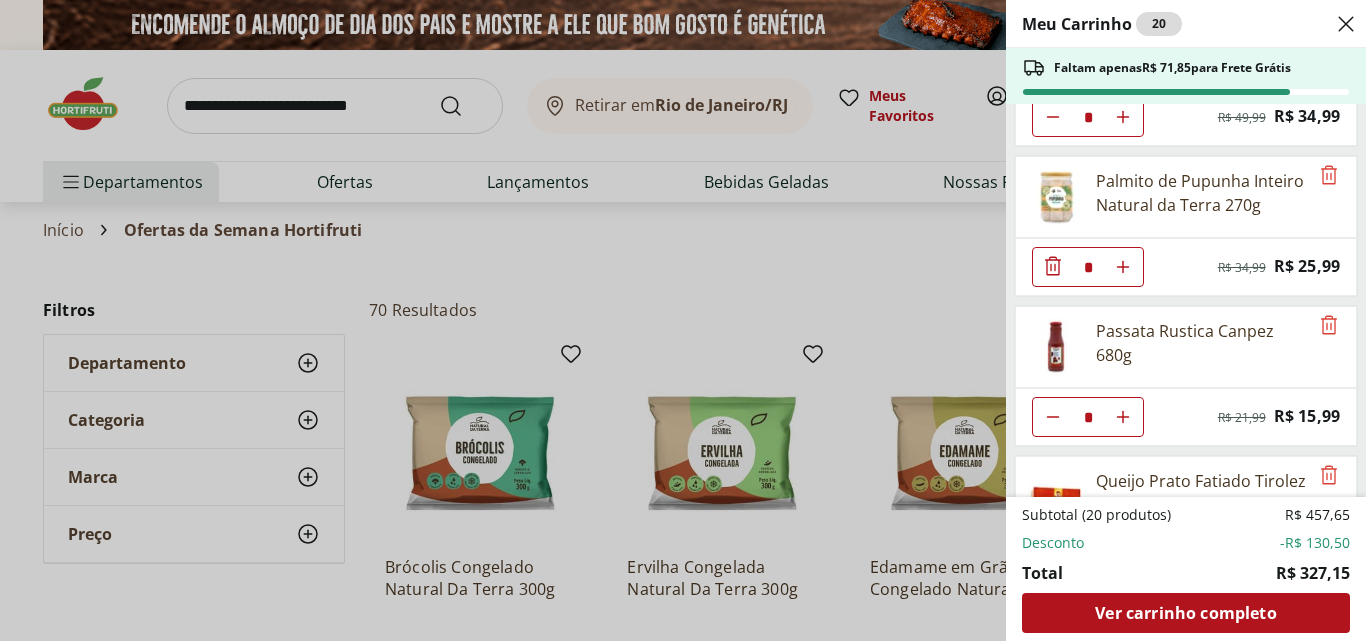 click 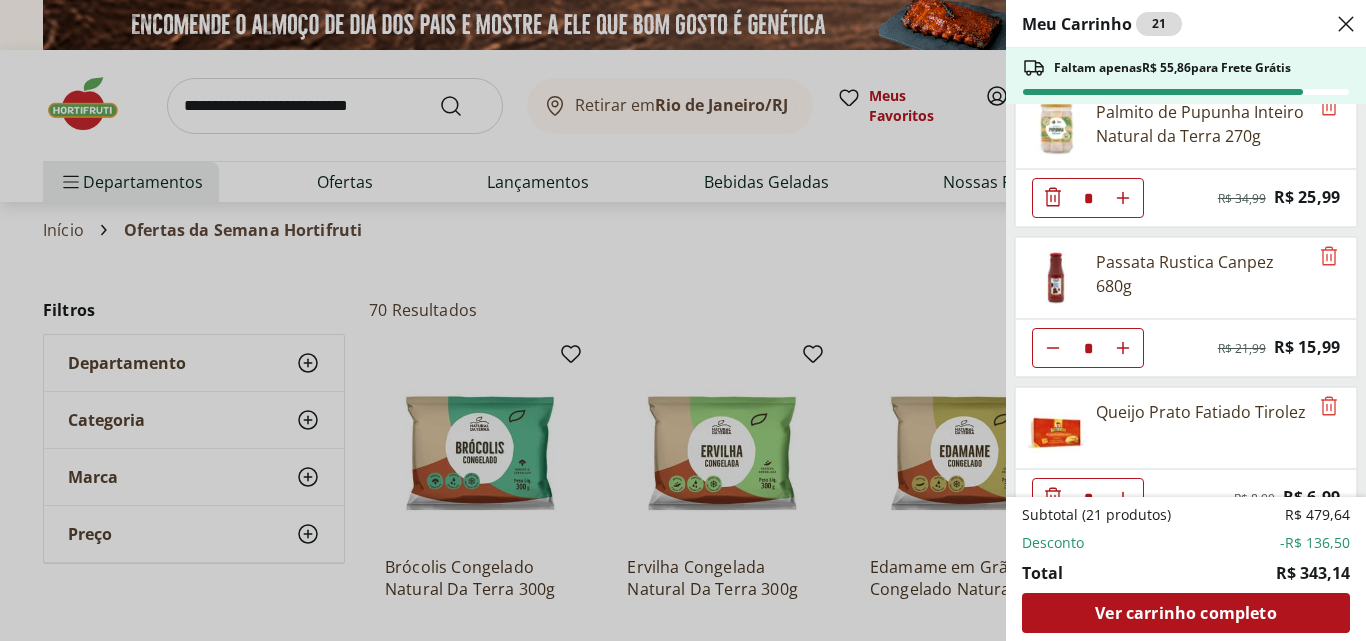 scroll, scrollTop: 487, scrollLeft: 0, axis: vertical 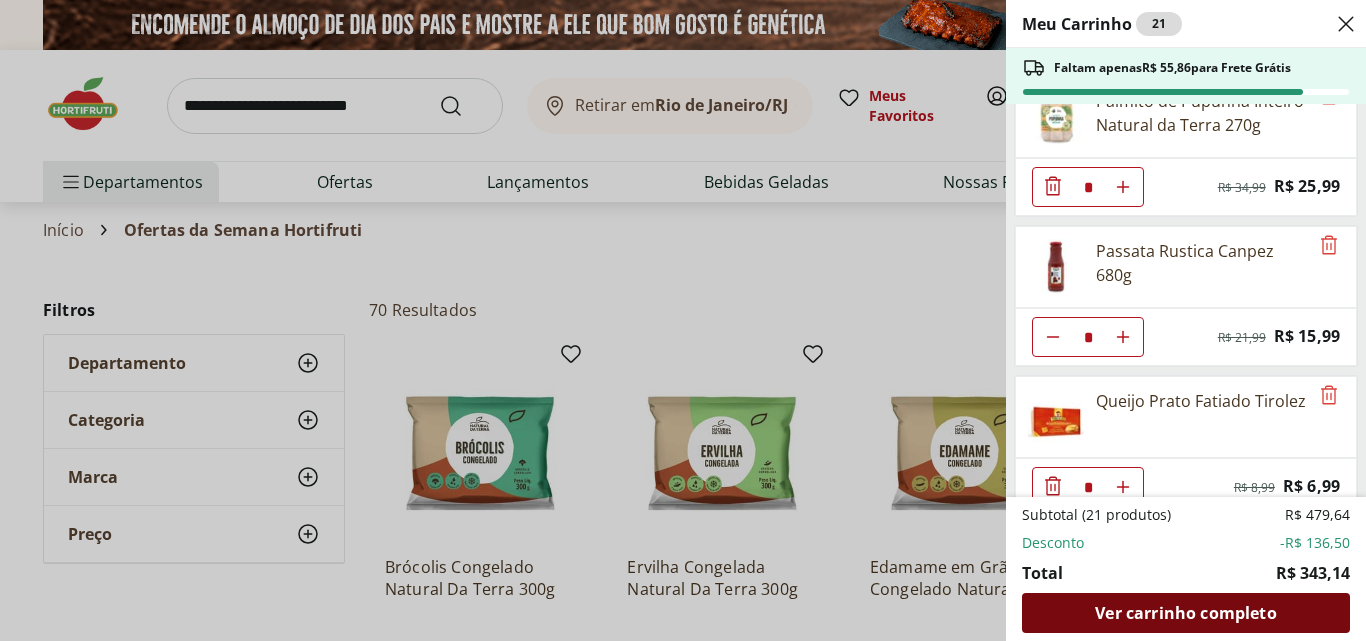 click on "Ver carrinho completo" at bounding box center [1185, 613] 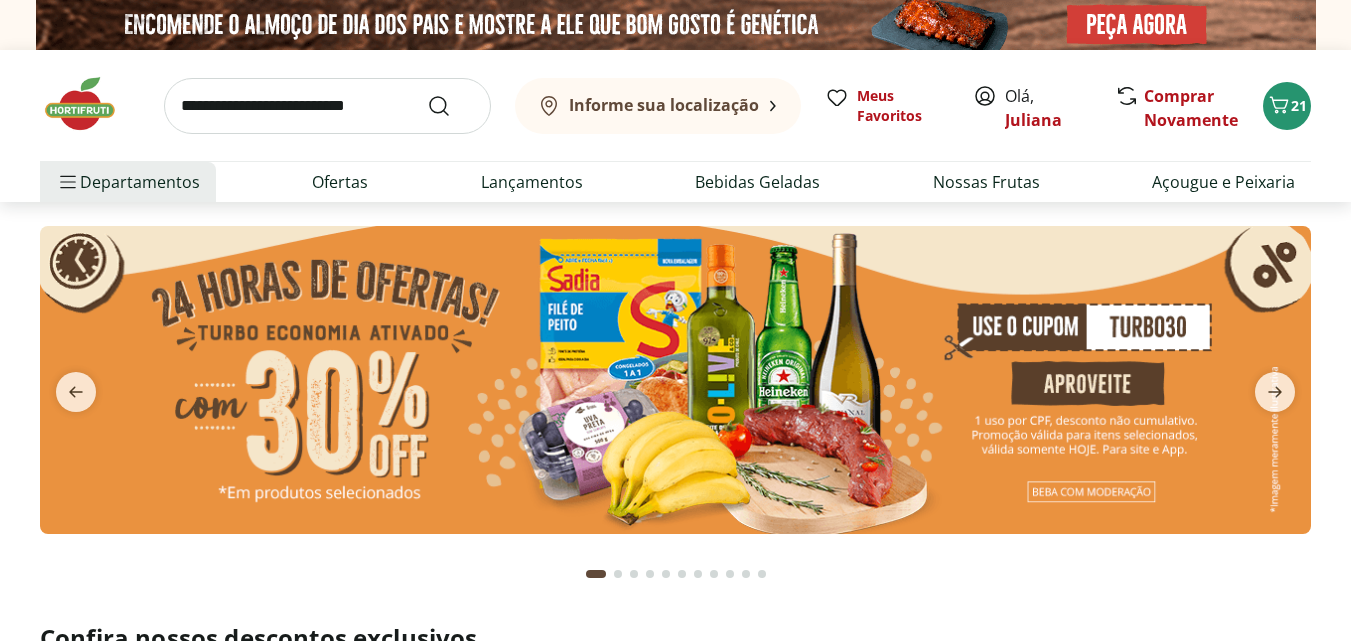 scroll, scrollTop: 0, scrollLeft: 0, axis: both 